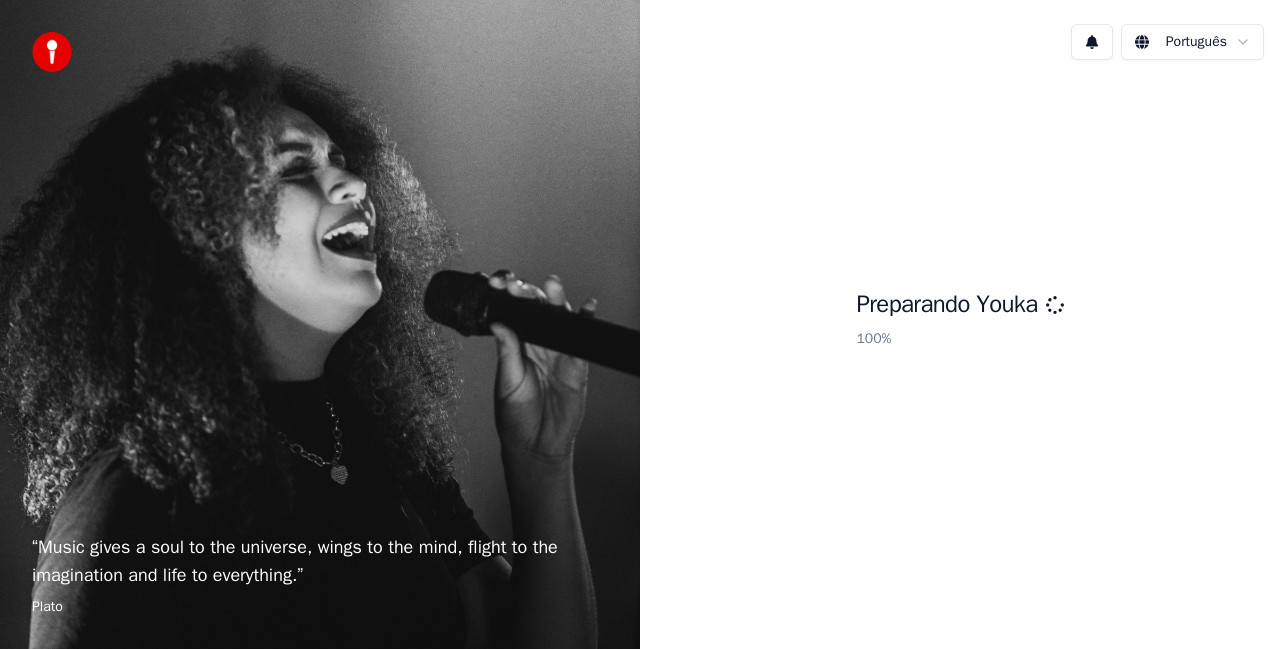 scroll, scrollTop: 0, scrollLeft: 0, axis: both 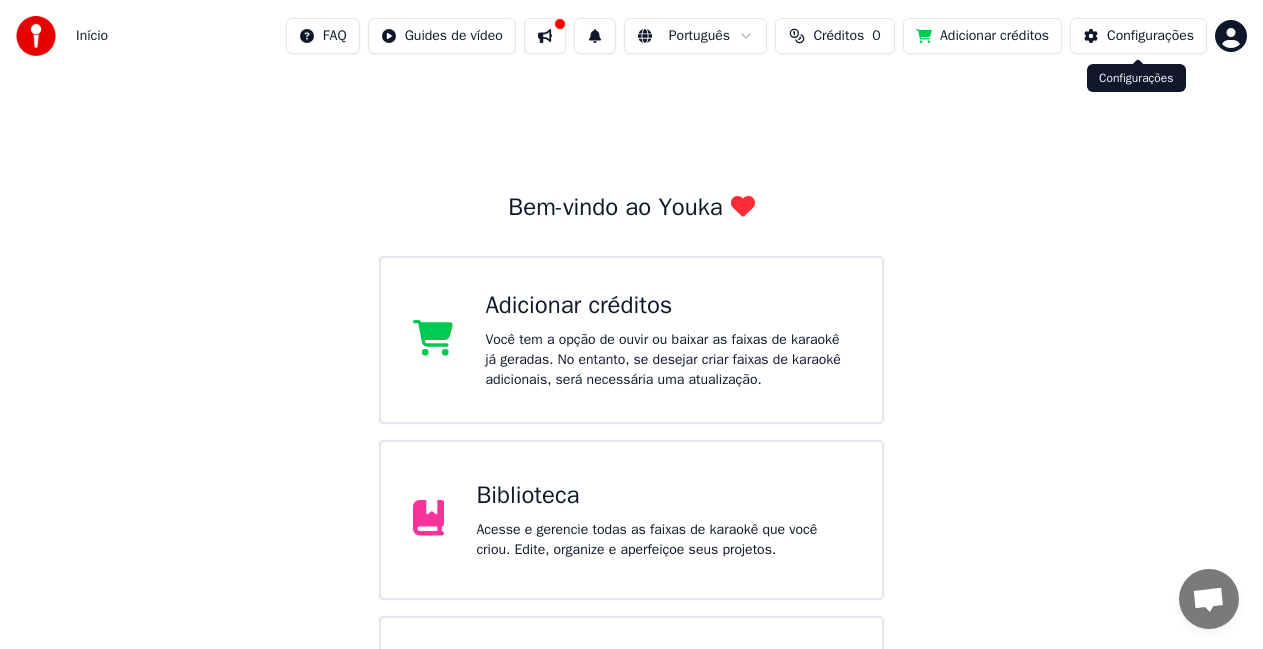 click on "Configurações" at bounding box center [1150, 36] 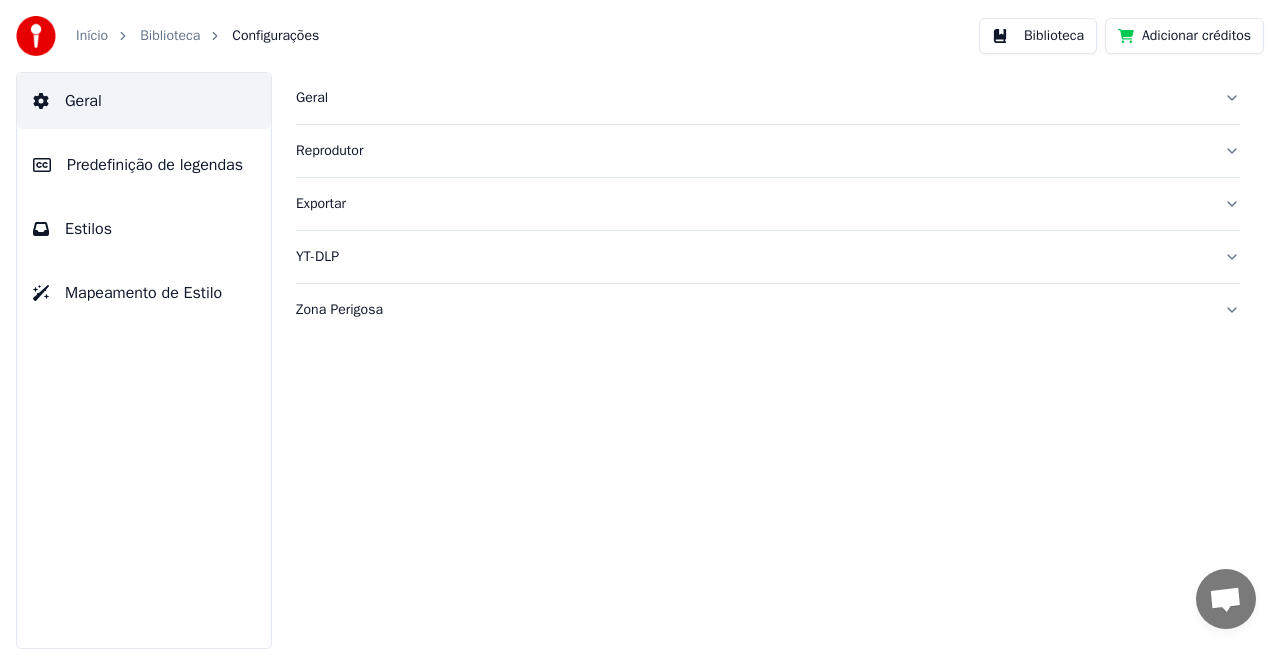 click on "Biblioteca" at bounding box center [170, 36] 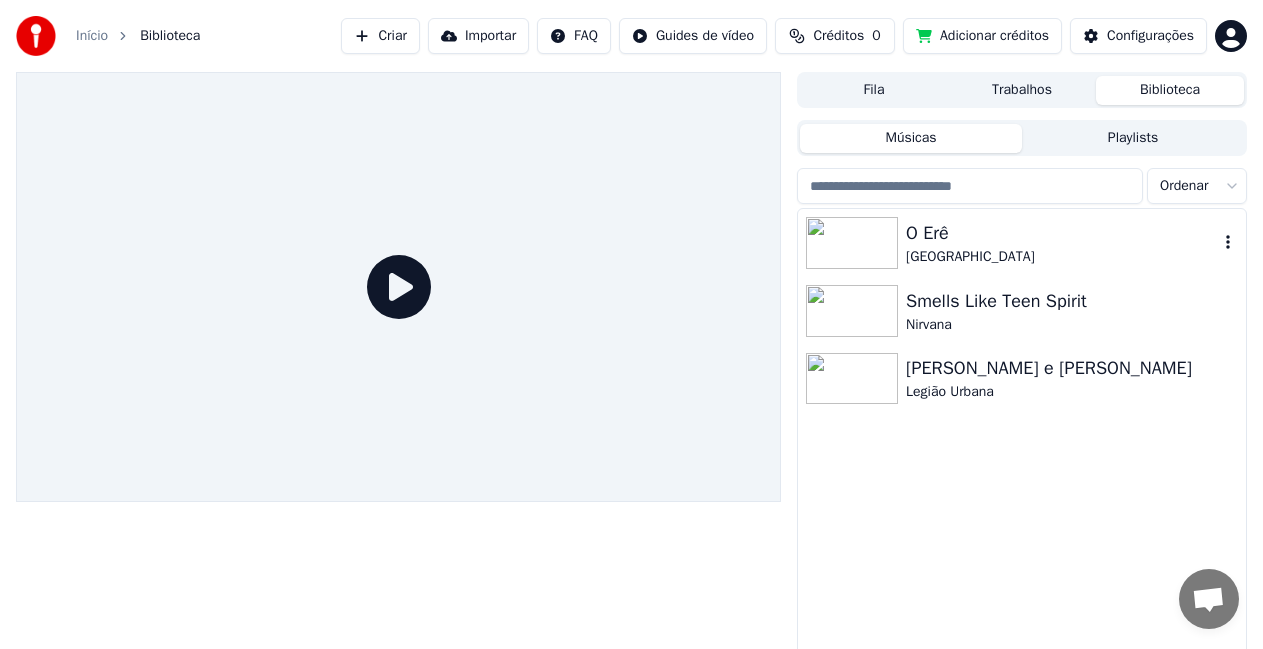 click on "O Erê" at bounding box center [1062, 233] 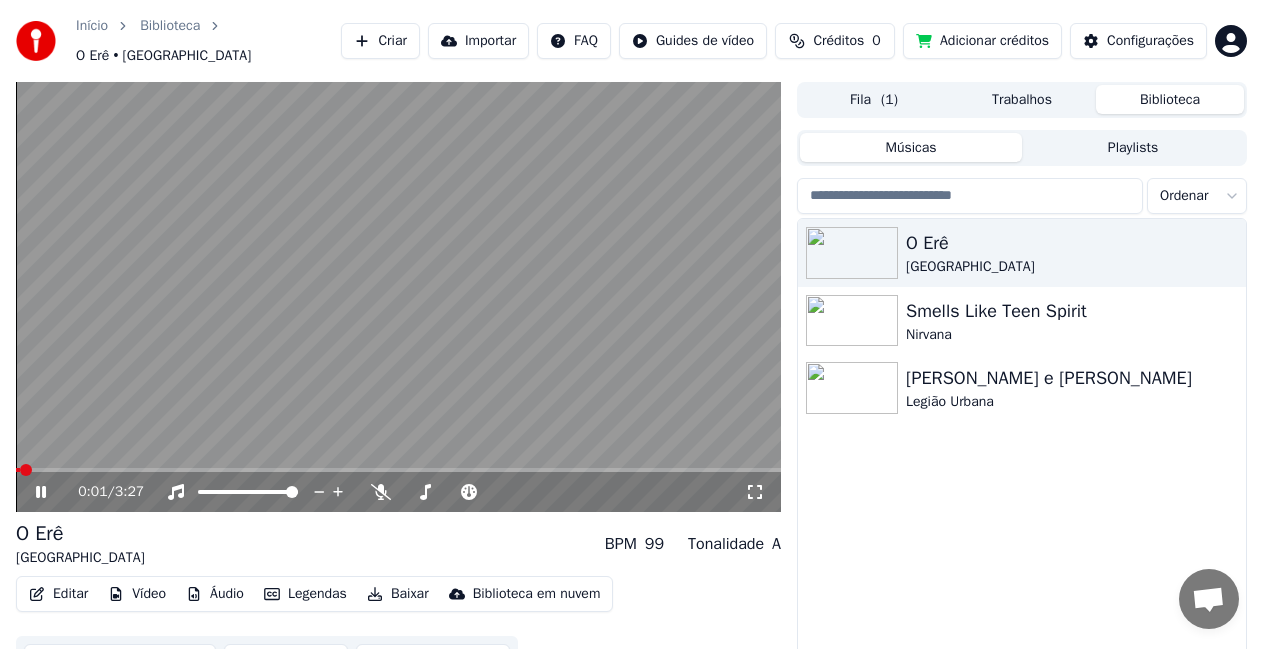 click on "Músicas" at bounding box center [911, 147] 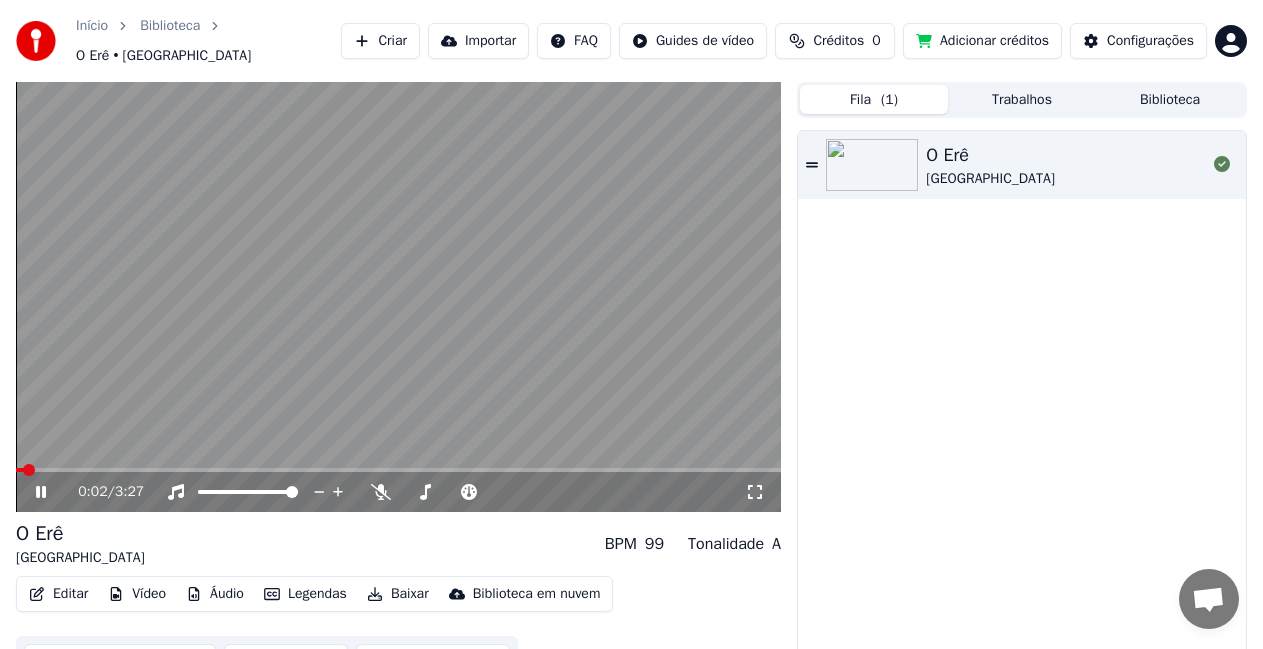 click on "Fila ( 1 )" at bounding box center (874, 99) 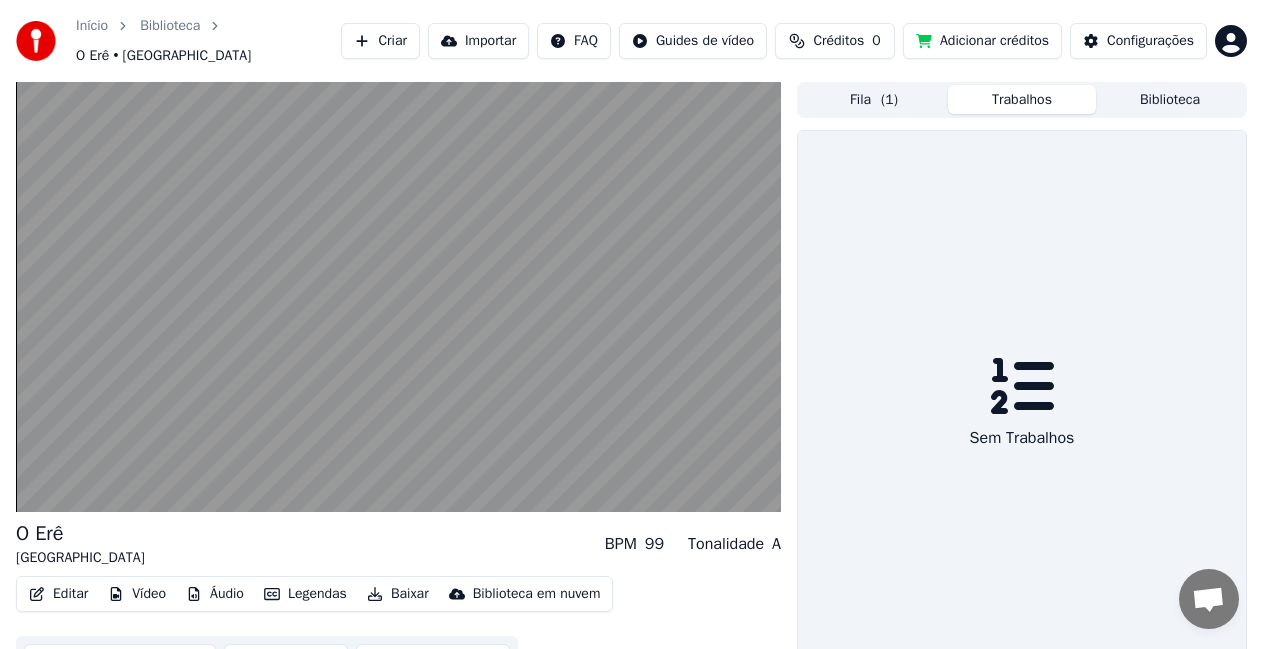 click on "Trabalhos" at bounding box center [1022, 99] 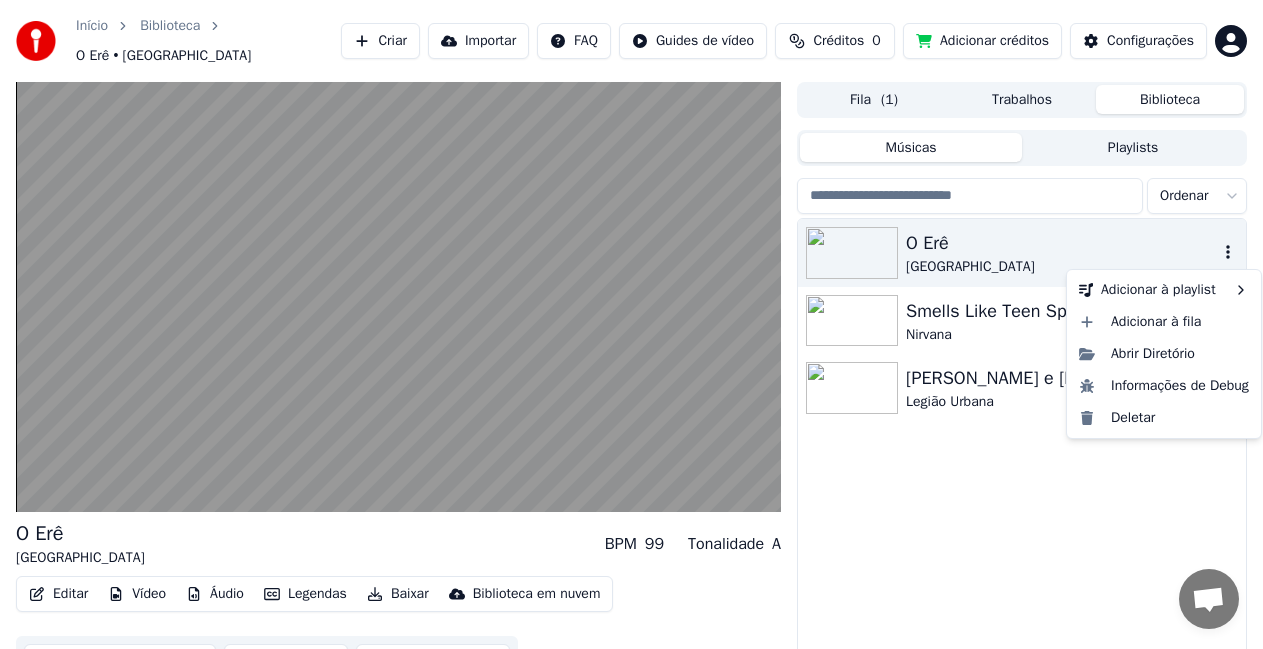 click 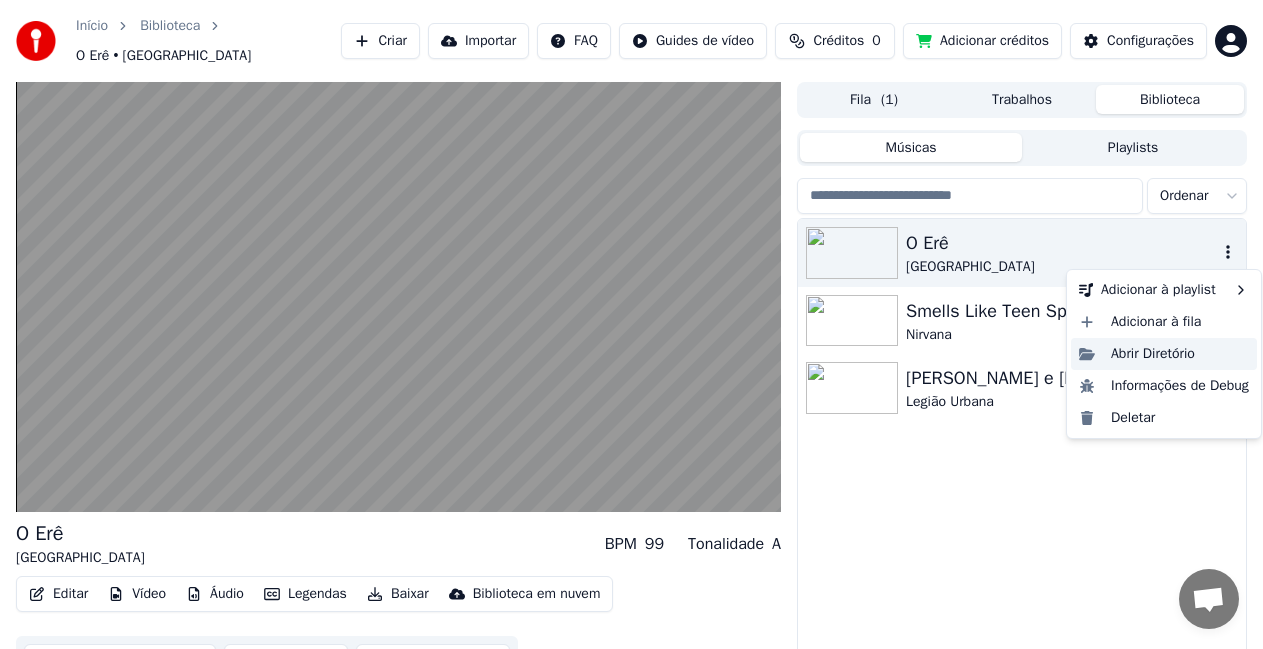 click on "Abrir Diretório" at bounding box center [1164, 354] 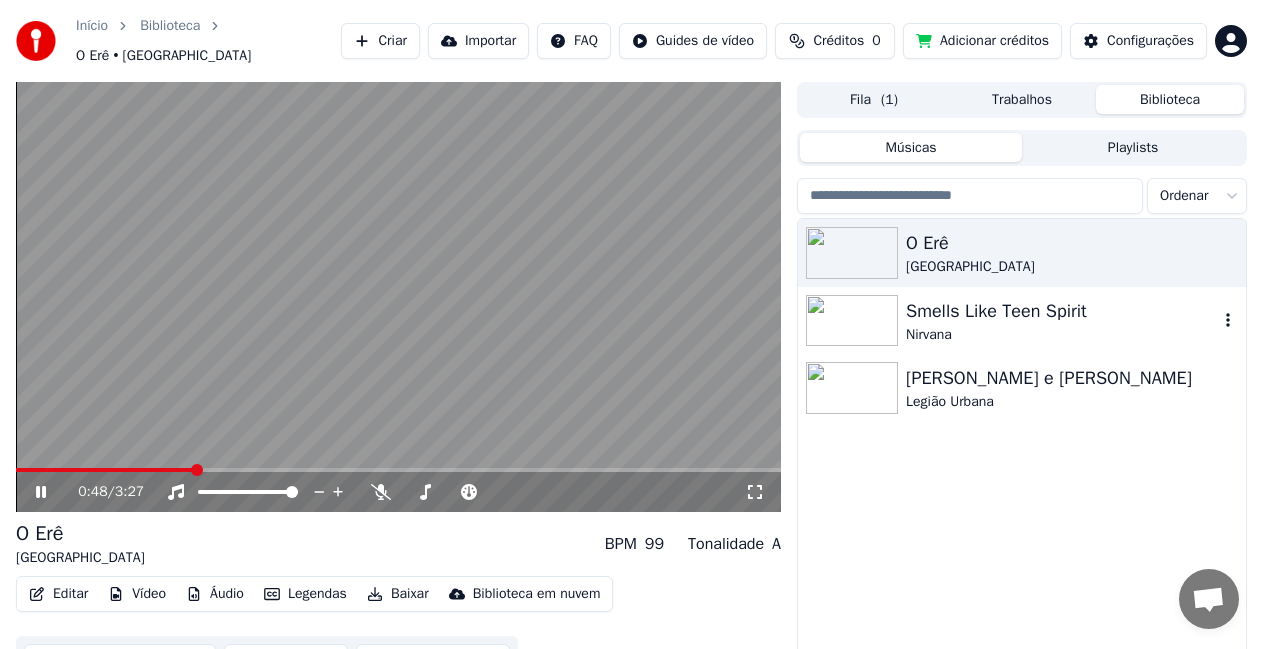 click on "Smells Like Teen Spirit" at bounding box center (1062, 311) 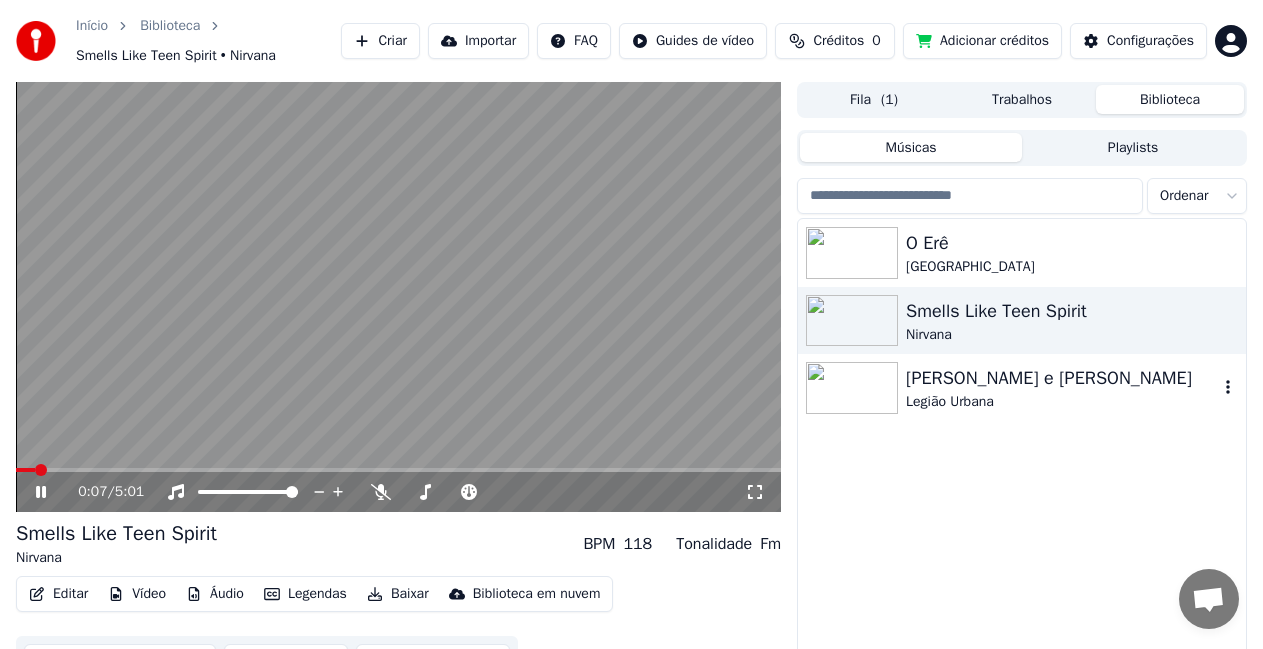 click on "Legião Urbana" at bounding box center [1062, 402] 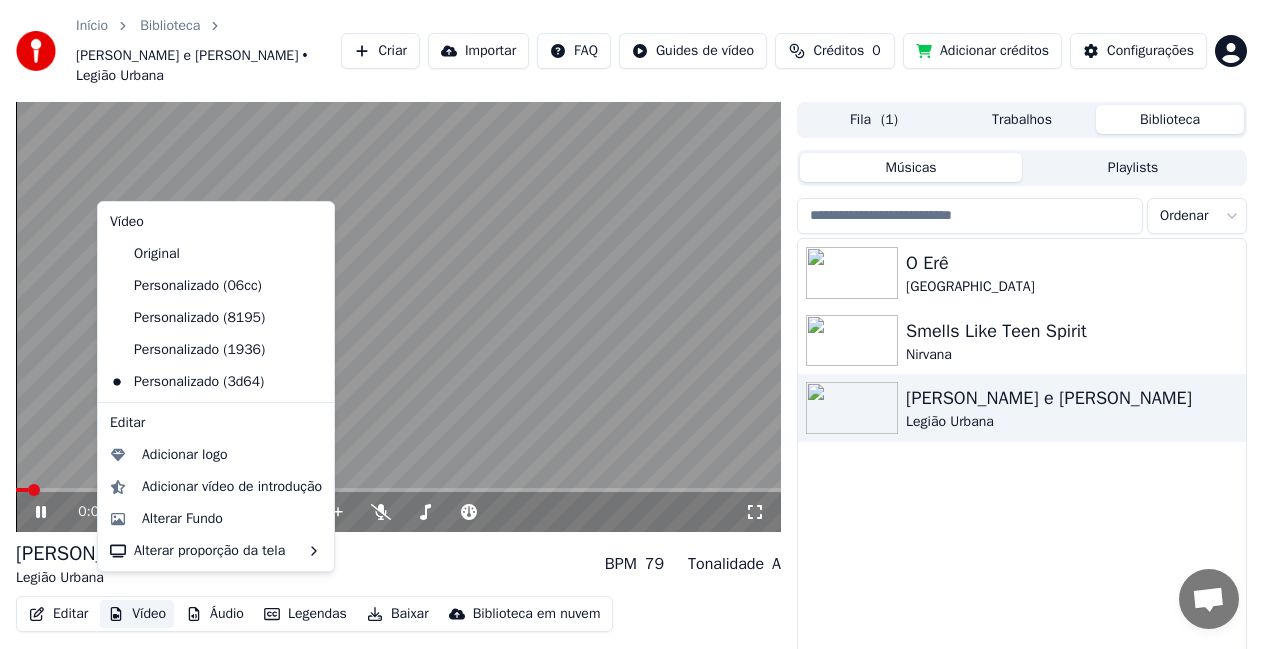 click on "Vídeo" at bounding box center [137, 614] 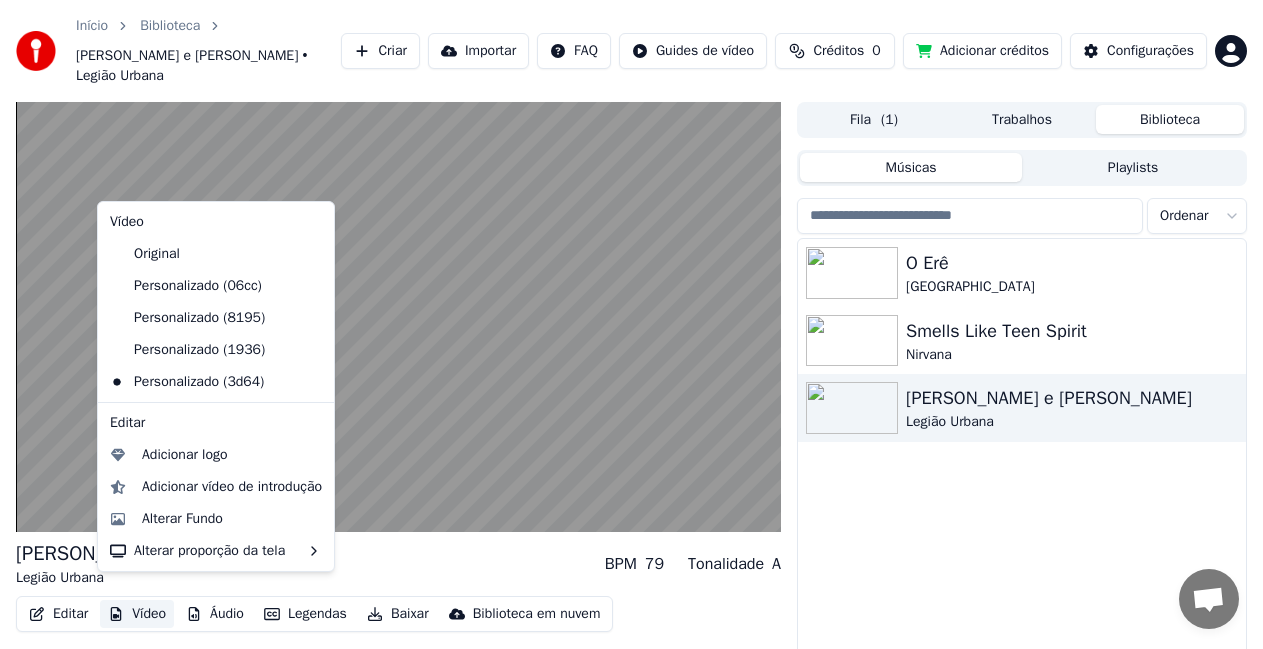 click 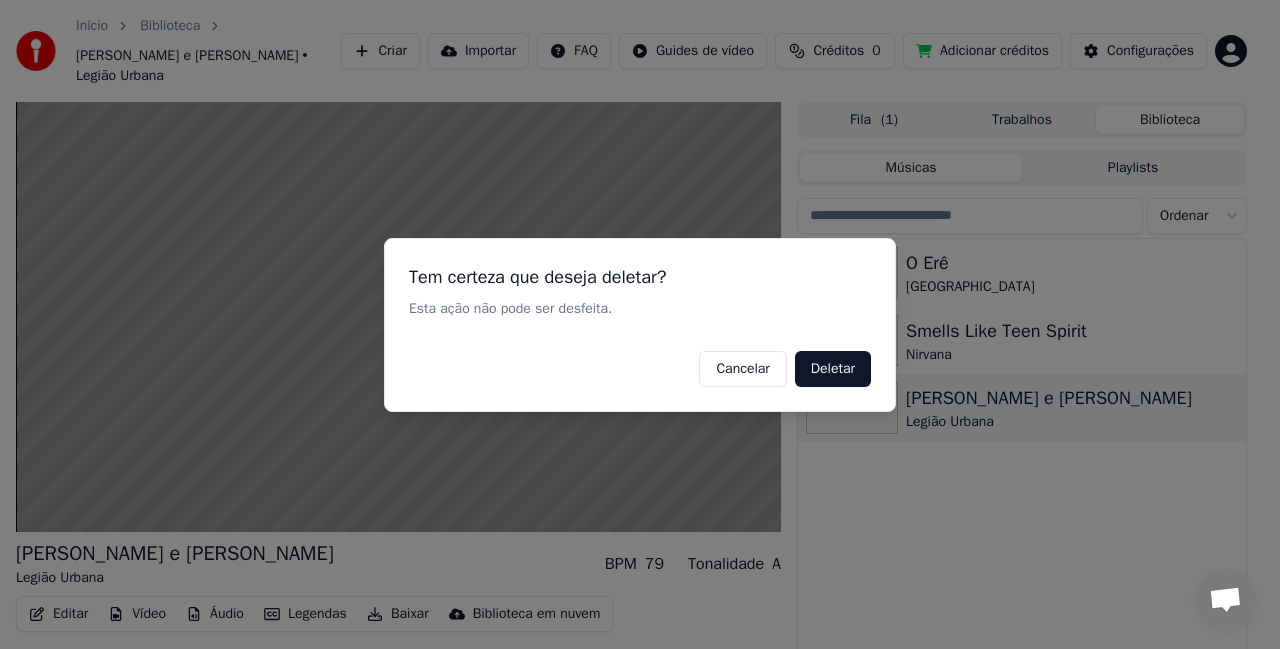 drag, startPoint x: 844, startPoint y: 372, endPoint x: 818, endPoint y: 359, distance: 29.068884 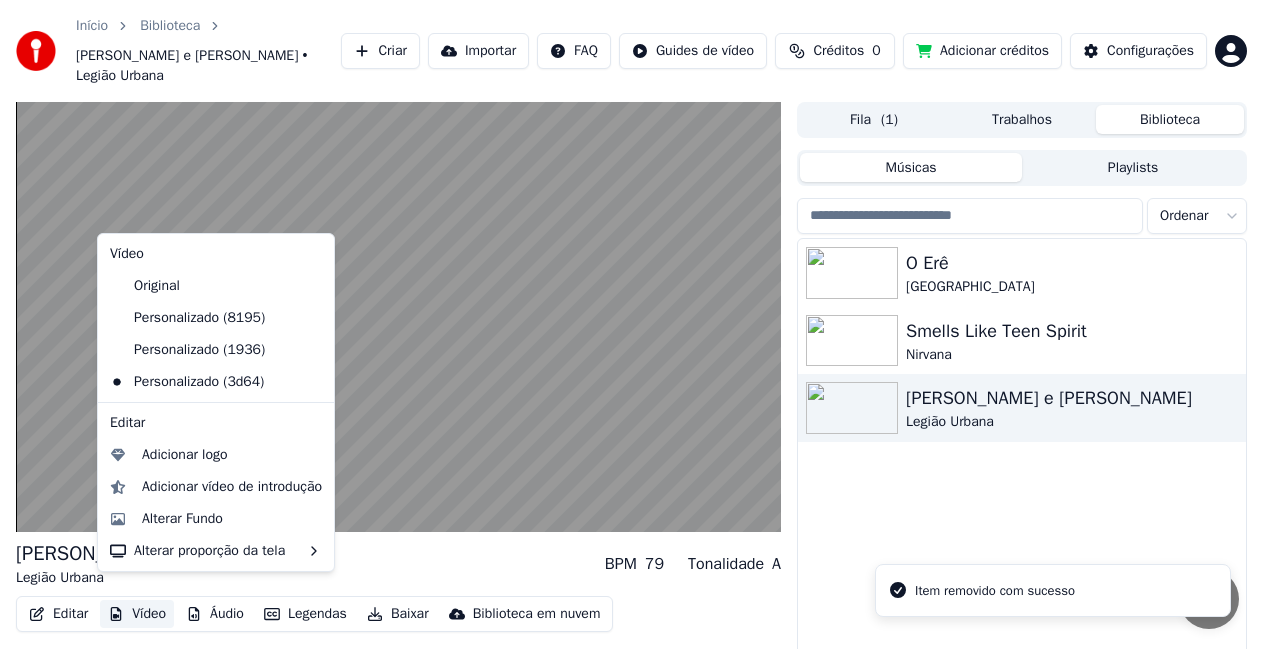 click on "Vídeo" at bounding box center [137, 614] 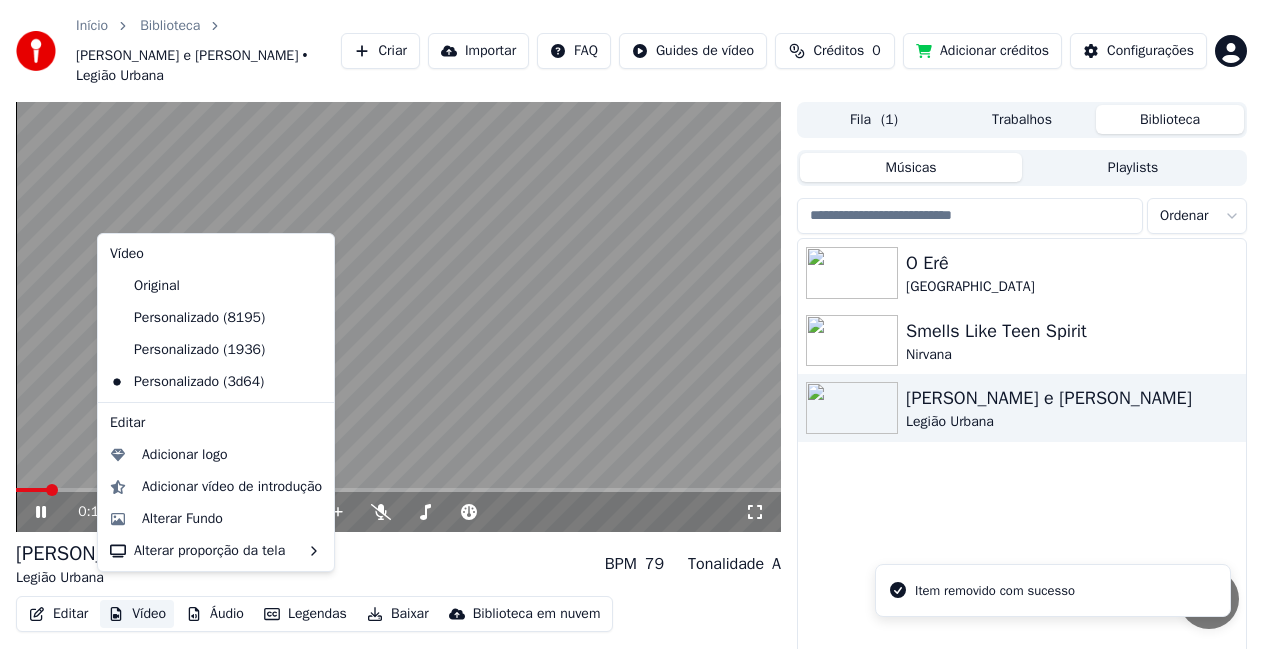click 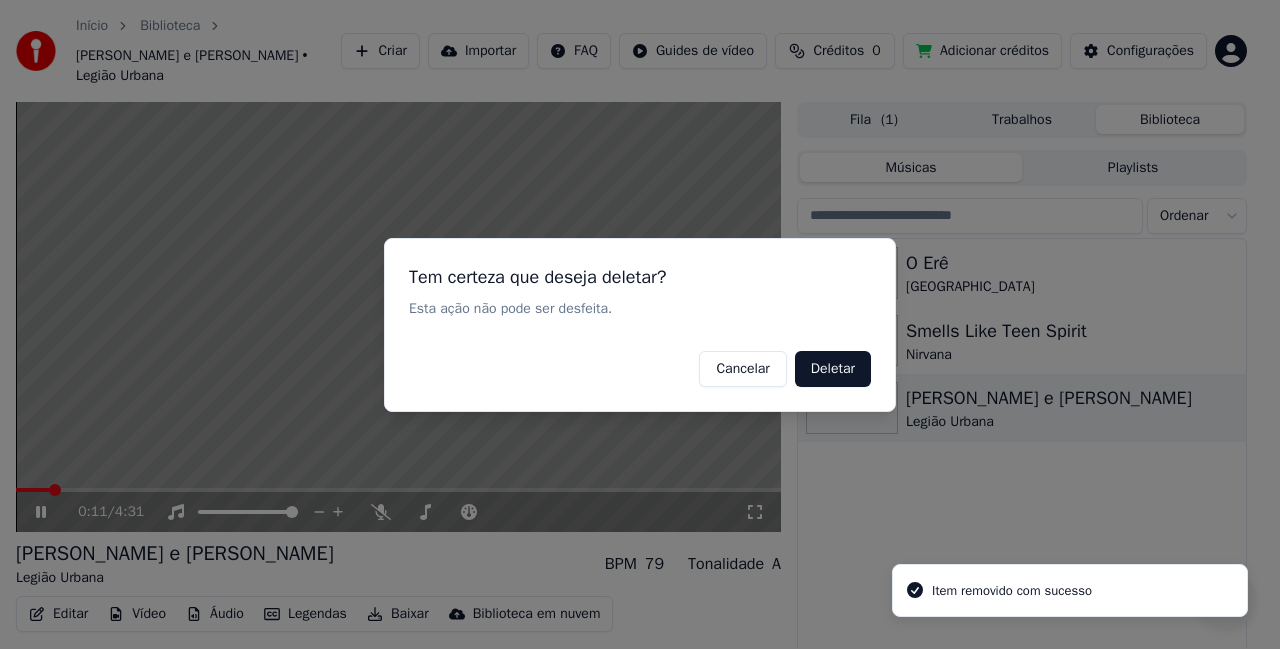drag, startPoint x: 823, startPoint y: 370, endPoint x: 809, endPoint y: 360, distance: 17.20465 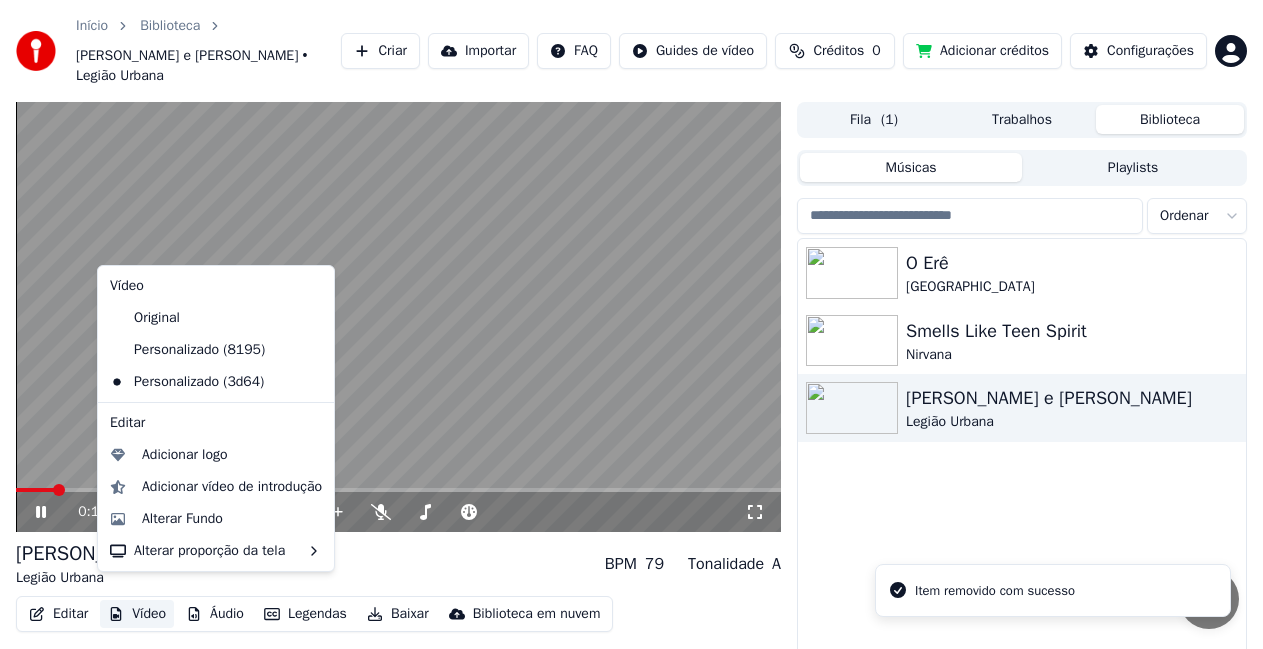 click on "Vídeo" at bounding box center [137, 614] 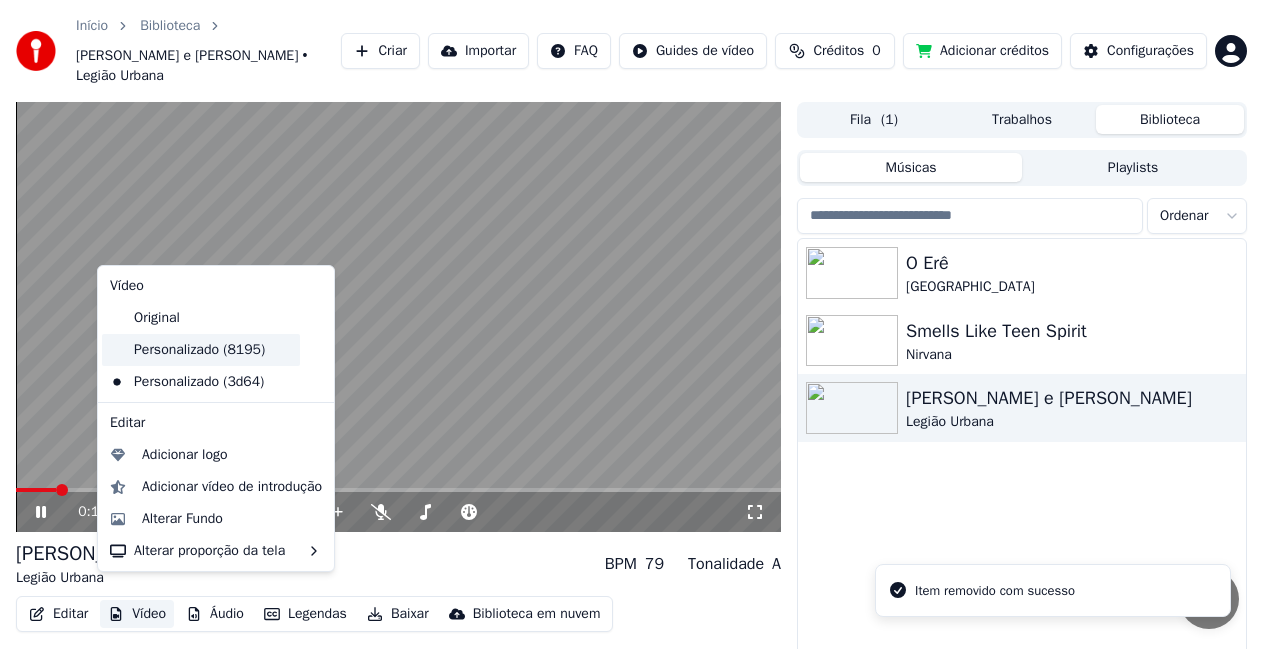 click on "Personalizado (8195)" at bounding box center (201, 350) 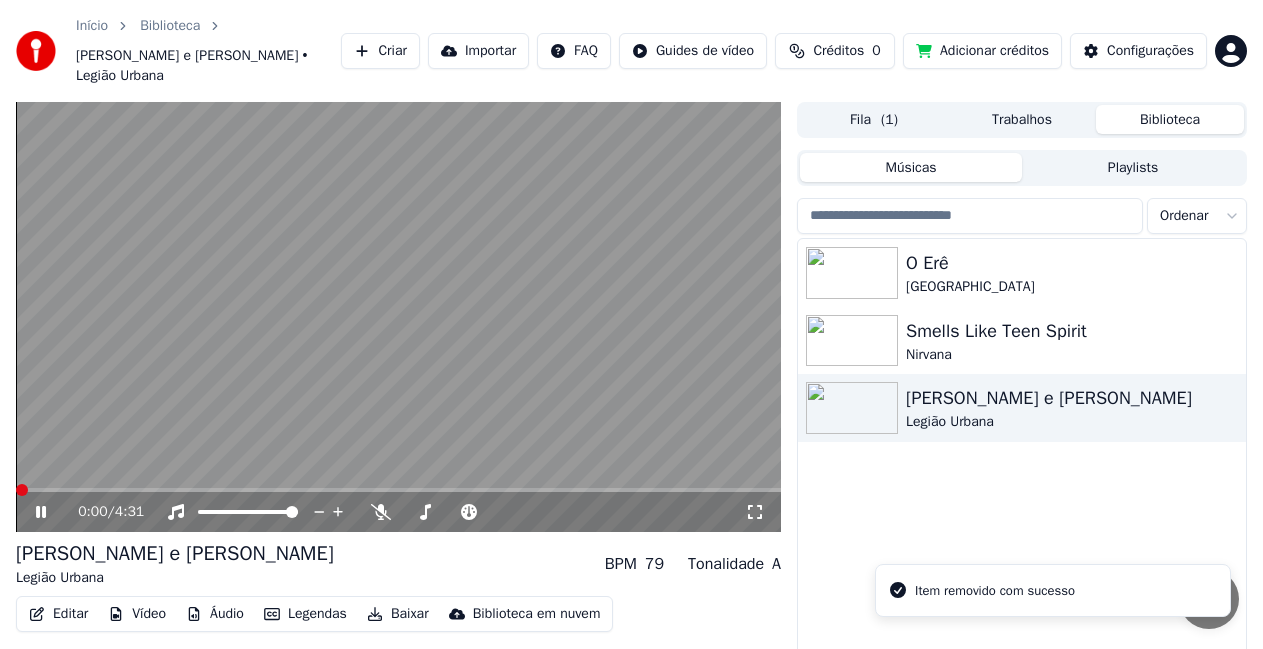 click on "Vídeo" at bounding box center (137, 614) 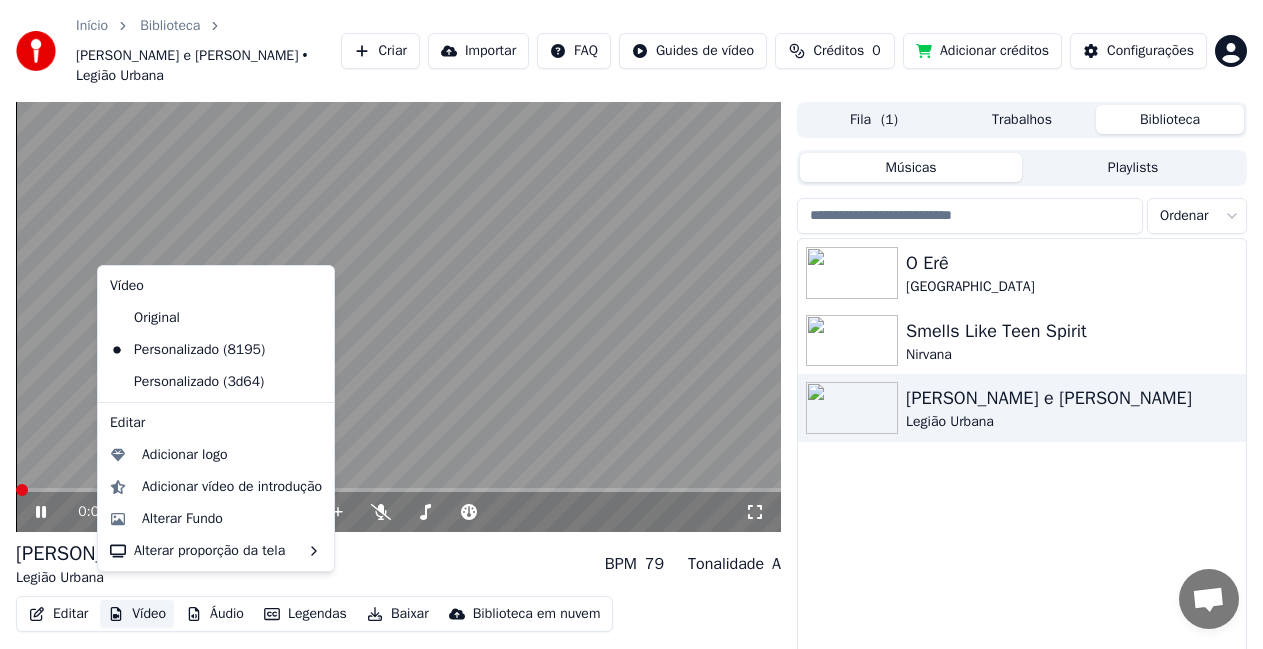 click 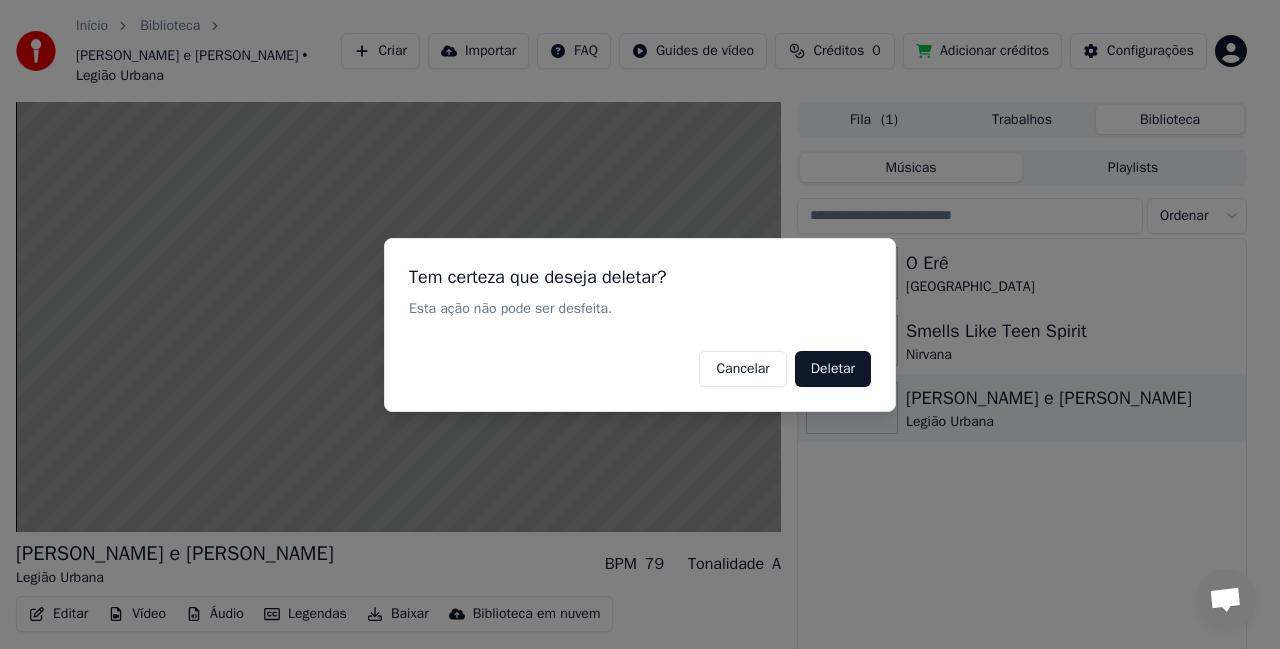 drag, startPoint x: 863, startPoint y: 367, endPoint x: 840, endPoint y: 358, distance: 24.698177 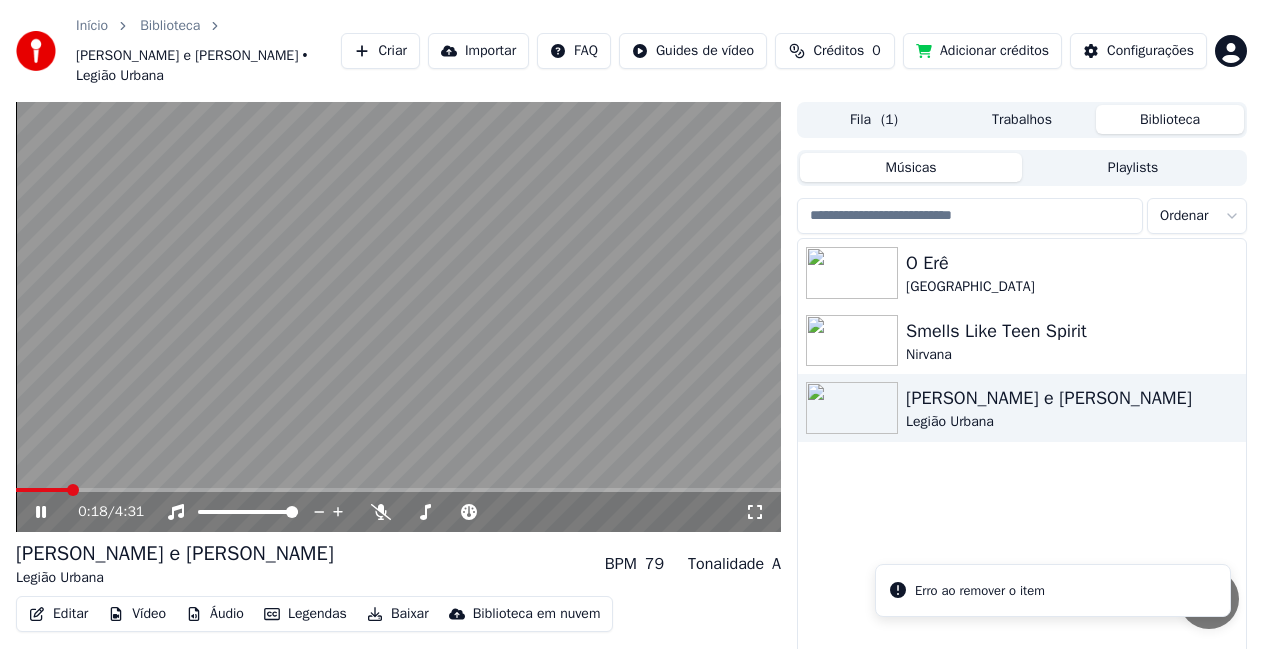 click on "Vídeo" at bounding box center [137, 614] 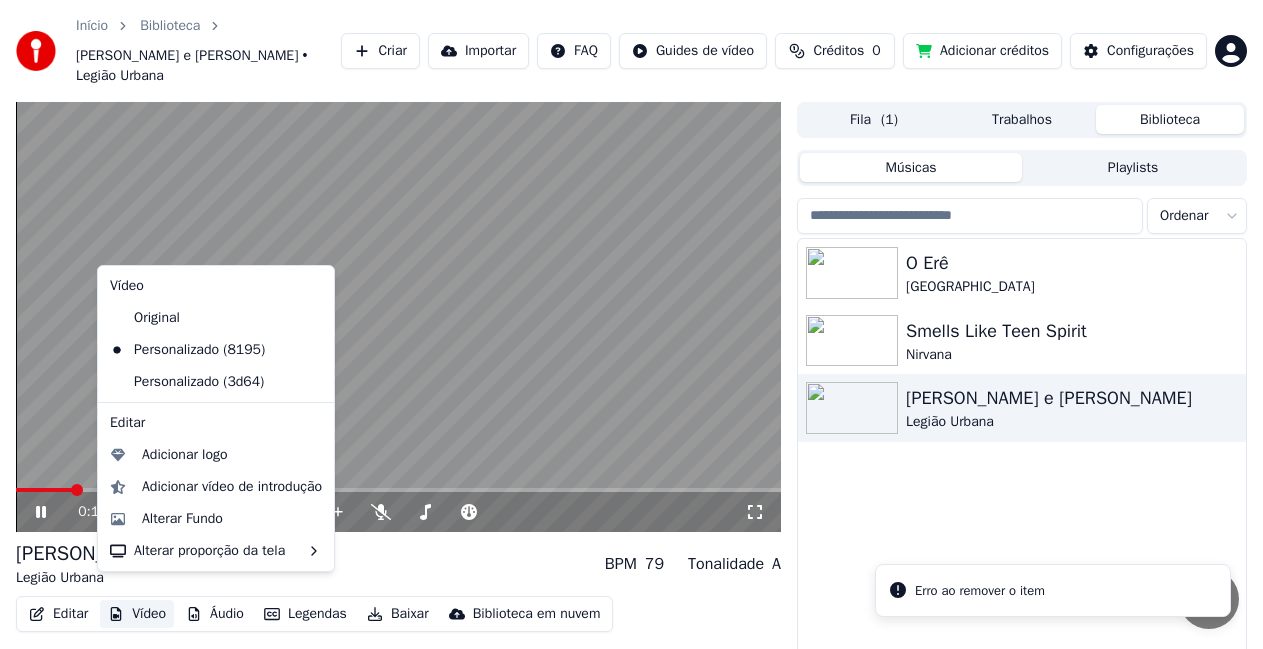 click on "Personalizado (3d64)" at bounding box center [216, 382] 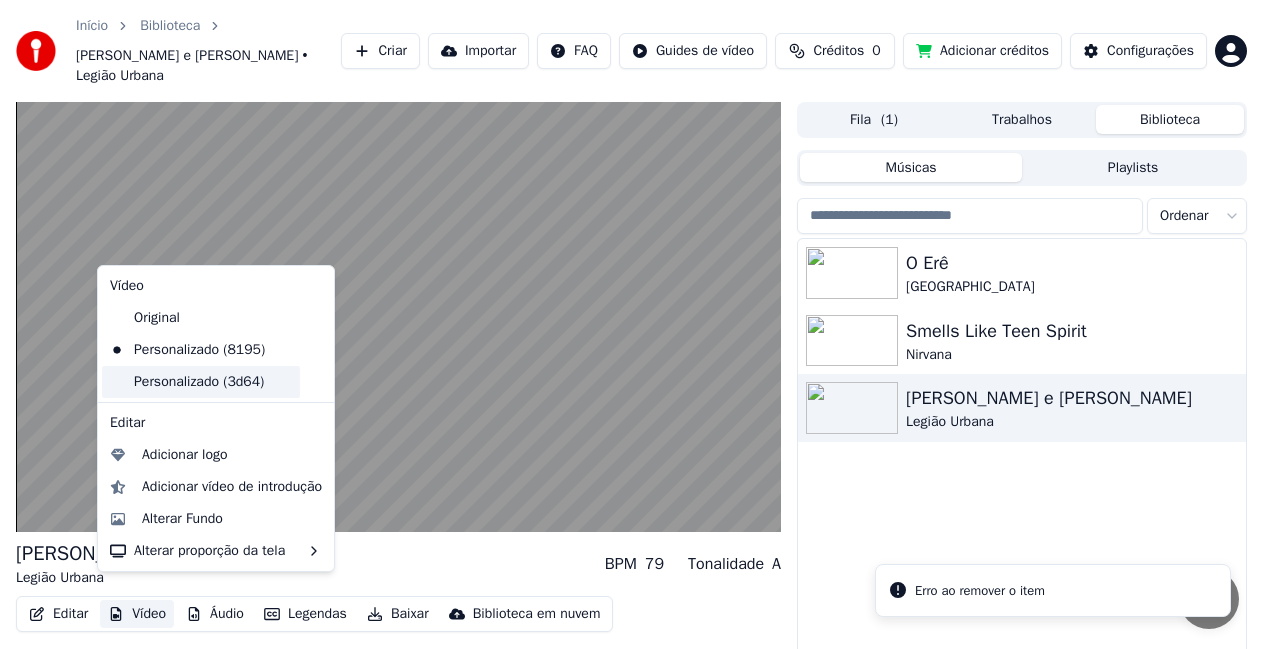 click on "Personalizado (3d64)" at bounding box center [201, 382] 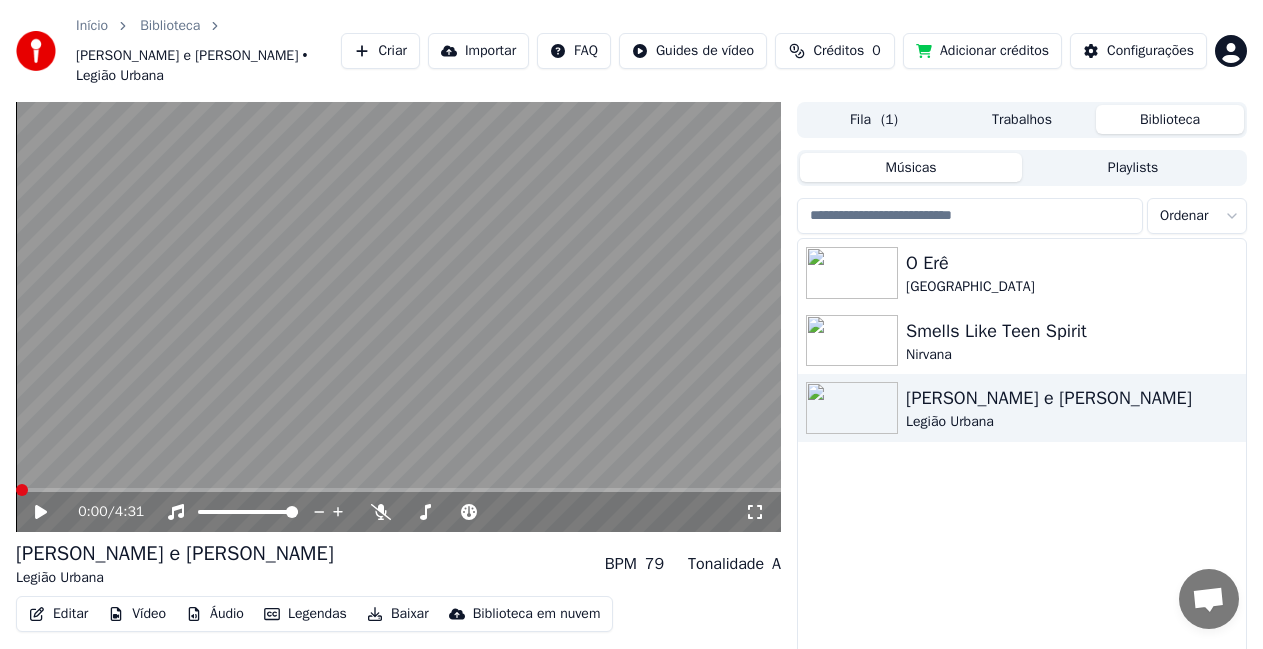 click on "Vídeo" at bounding box center (137, 614) 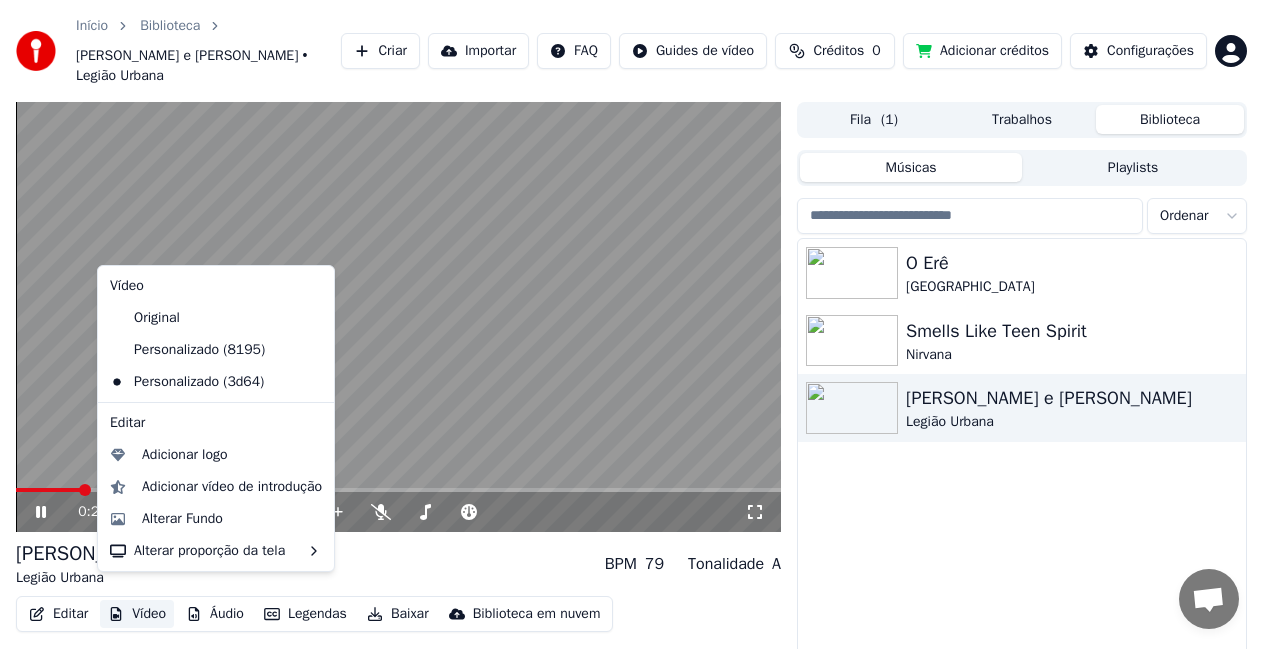 click 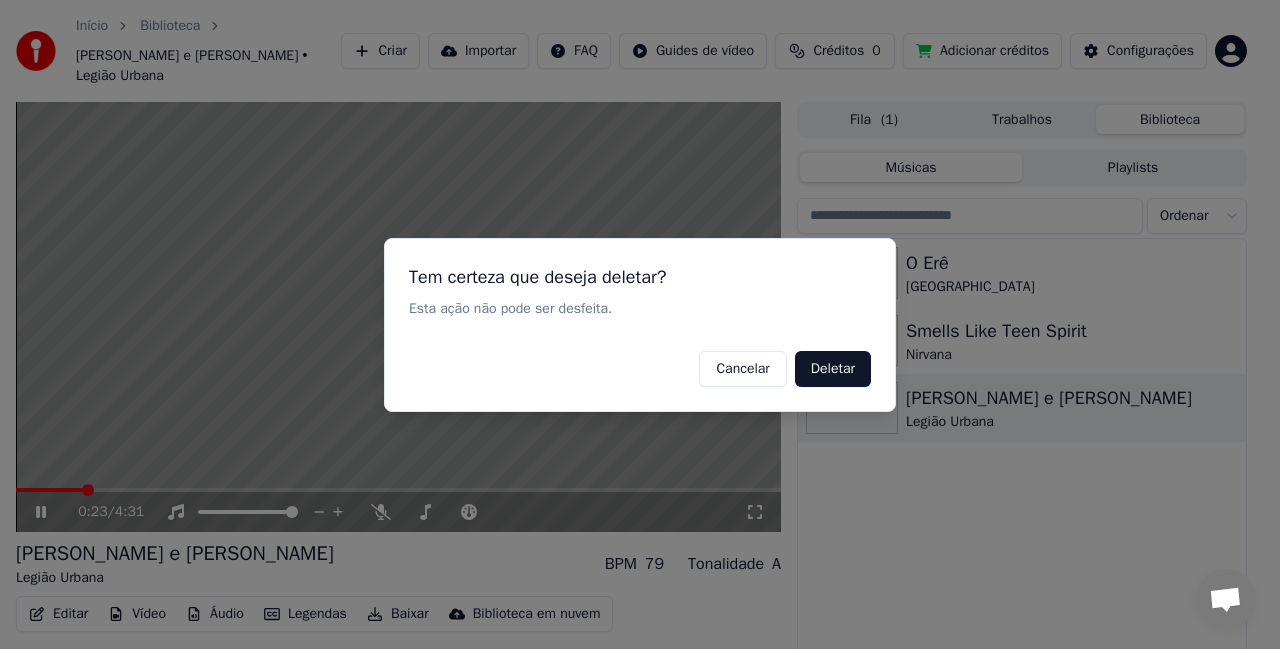 click on "Deletar" at bounding box center (833, 368) 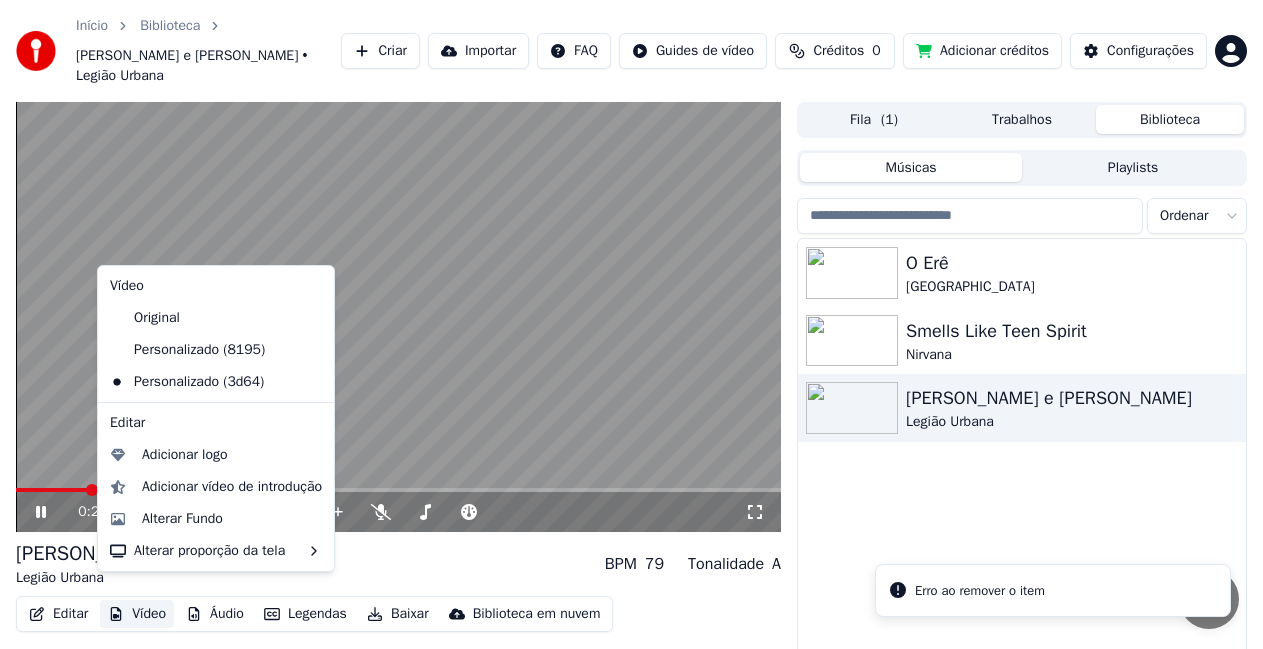 click on "Vídeo" at bounding box center (137, 614) 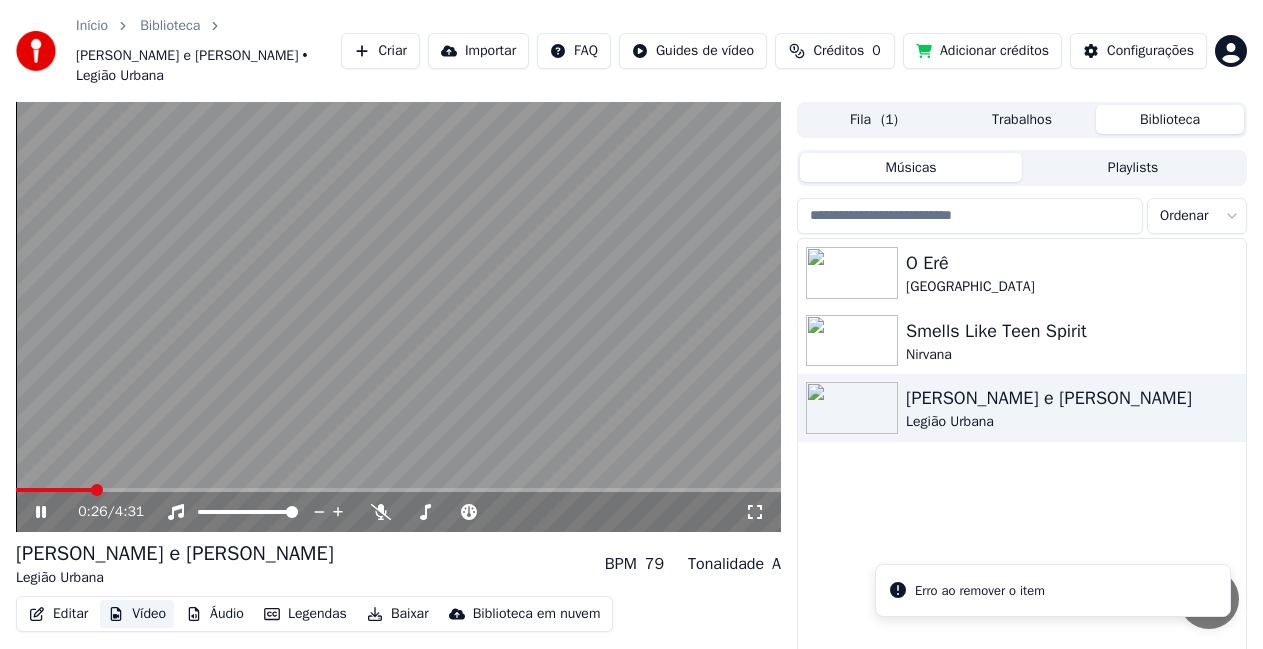 click on "Vídeo" at bounding box center (137, 614) 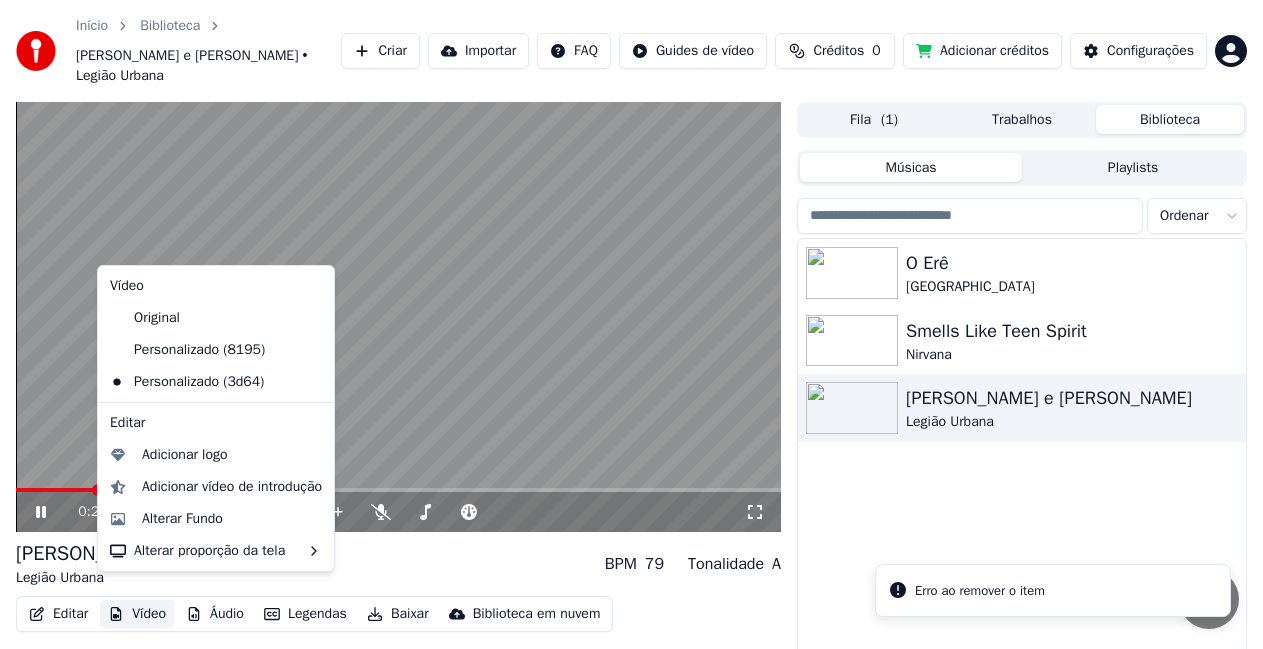 click on "Vídeo" at bounding box center (137, 614) 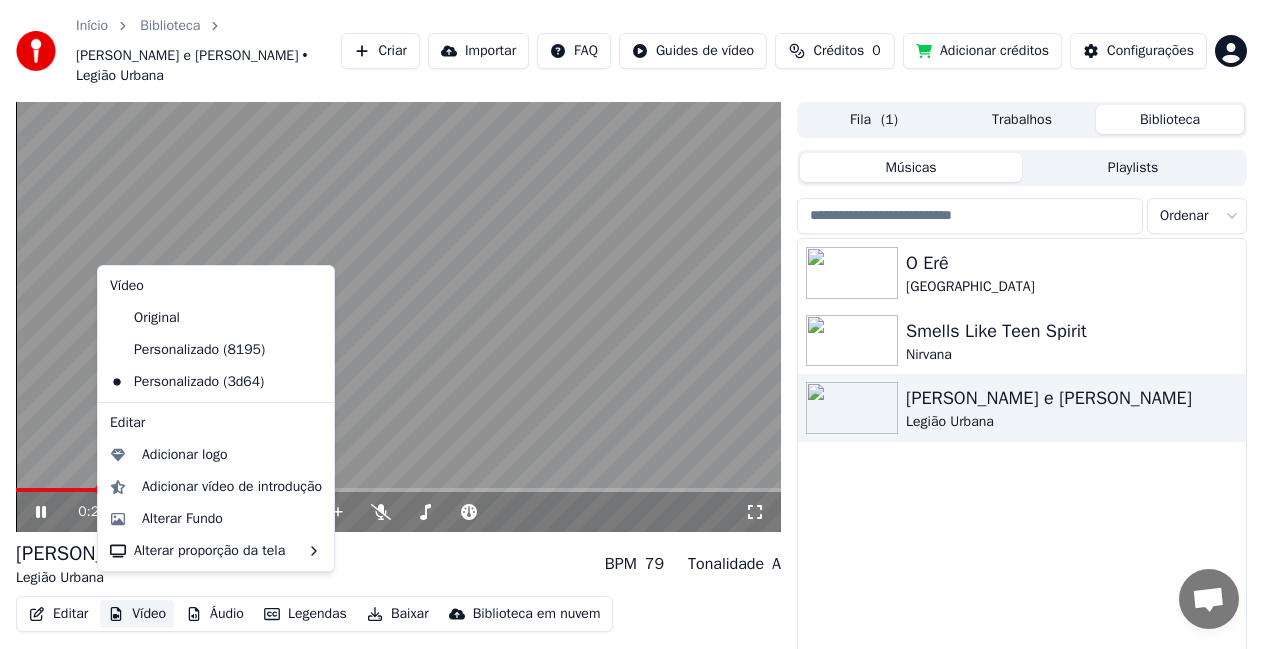 click 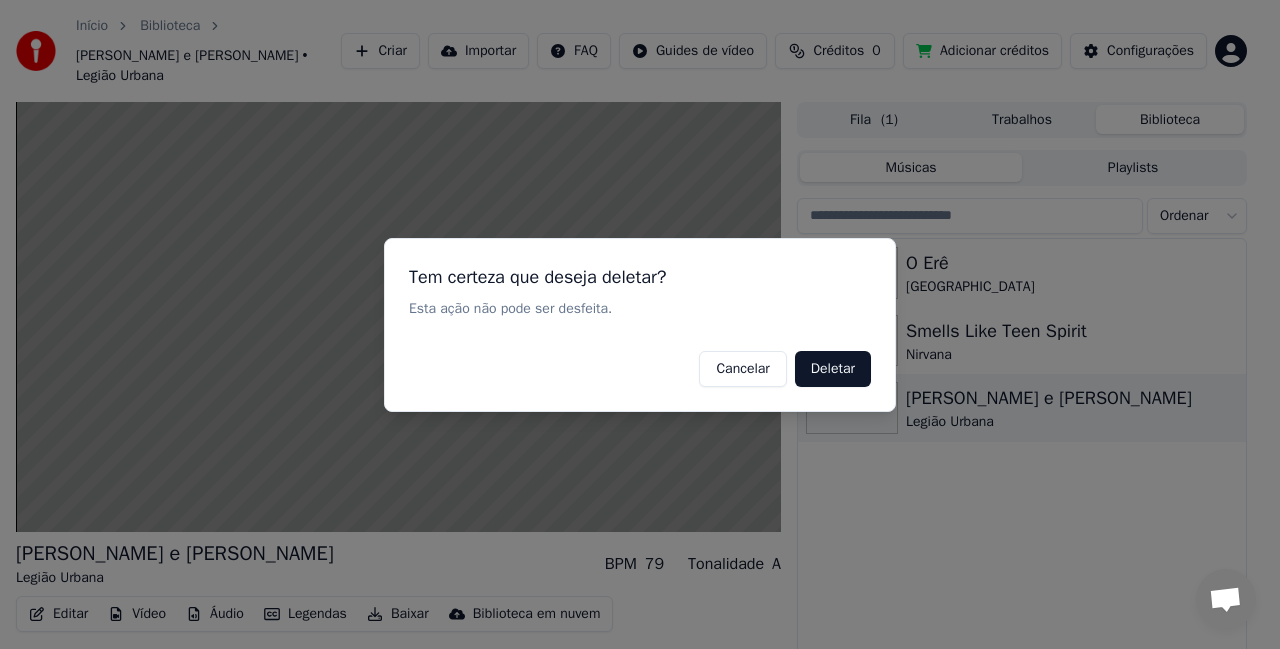 click on "Deletar" at bounding box center [833, 368] 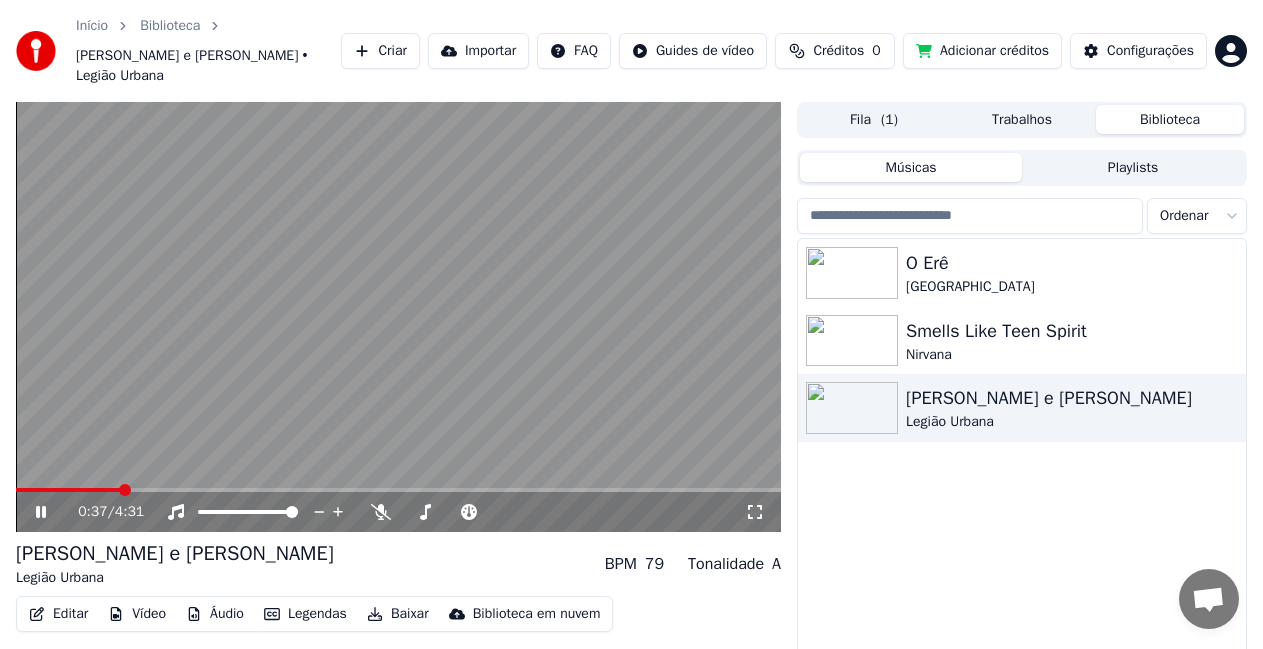 click on "Vídeo" at bounding box center (137, 614) 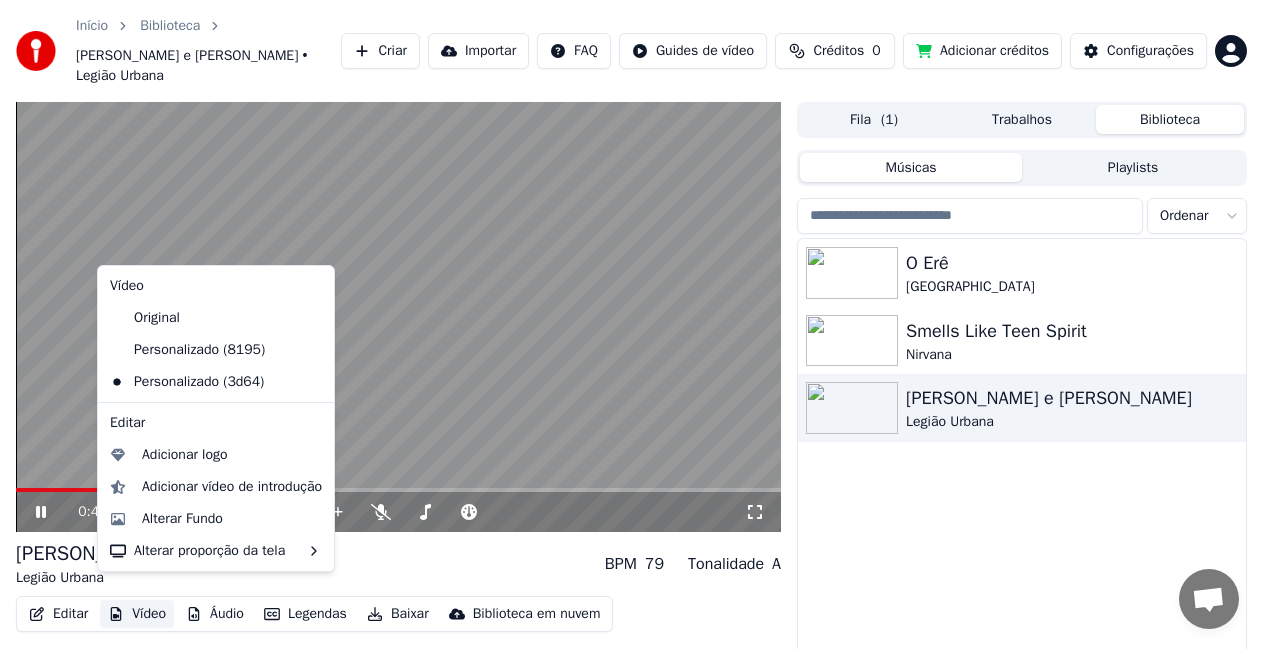 click 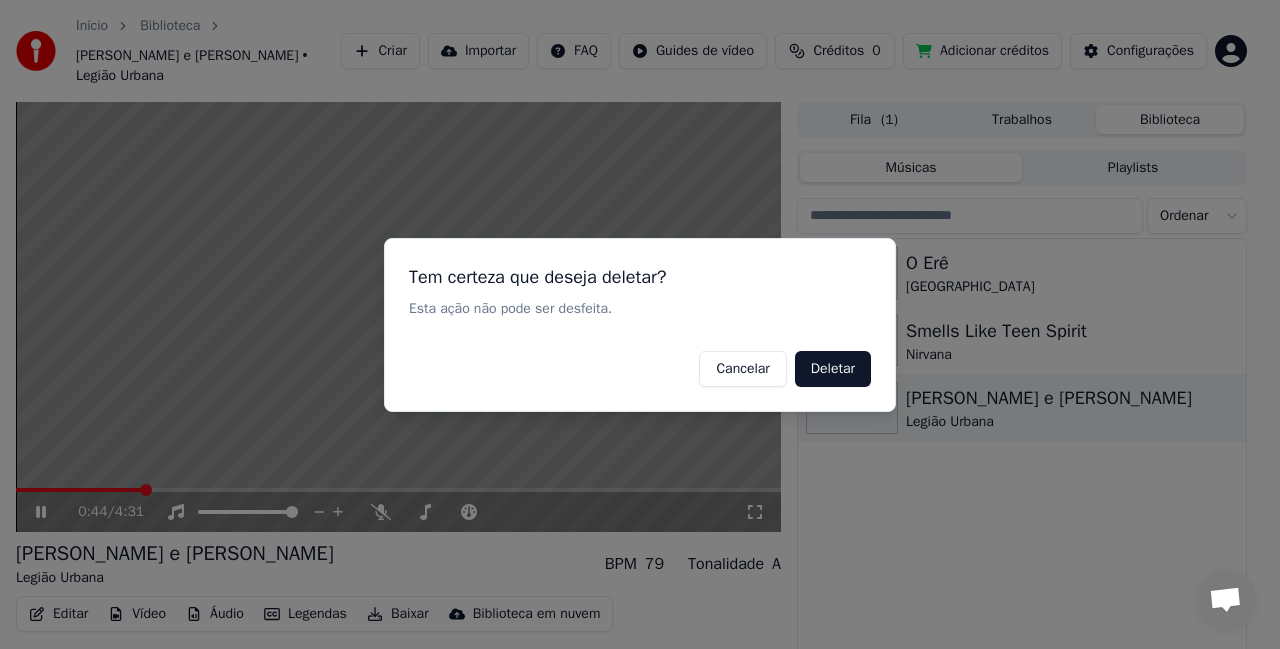 click on "Deletar" at bounding box center [833, 368] 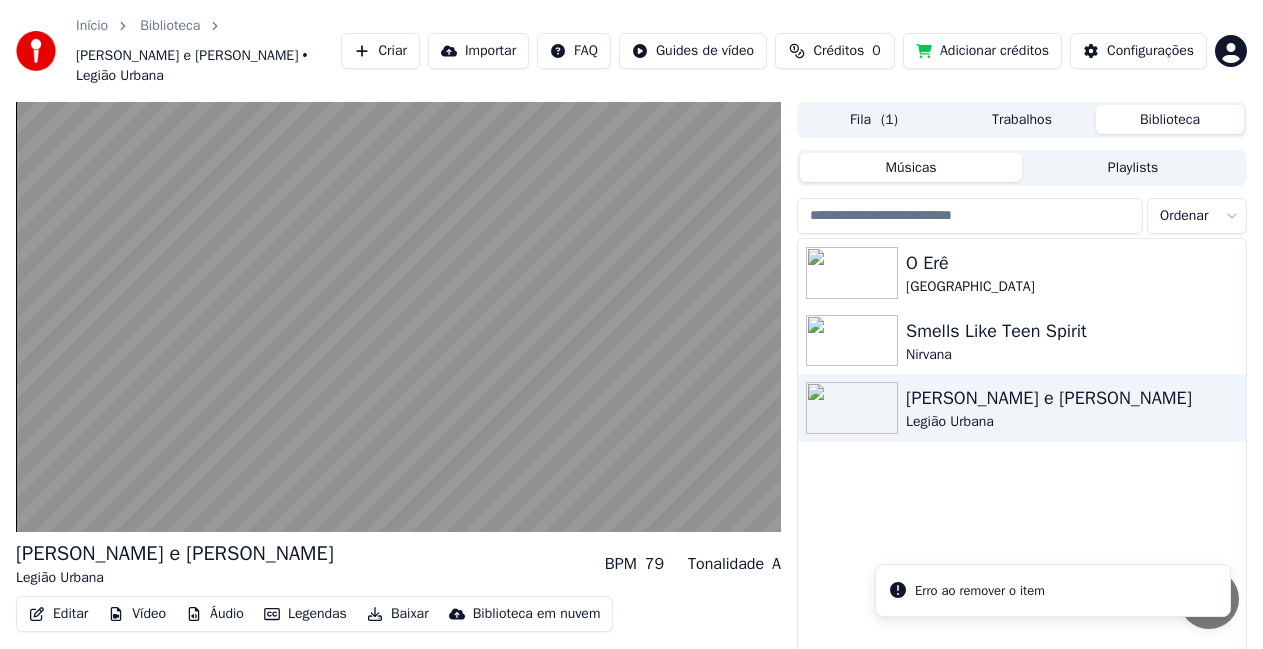 click on "Vídeo" at bounding box center [137, 614] 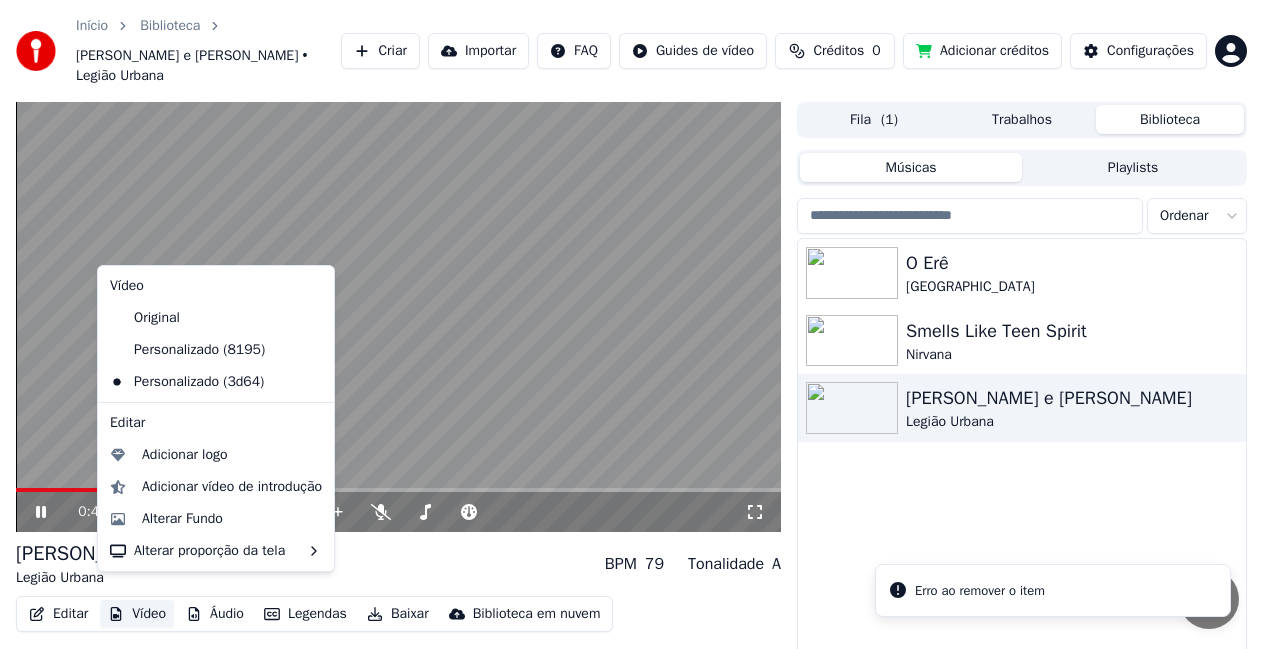 click 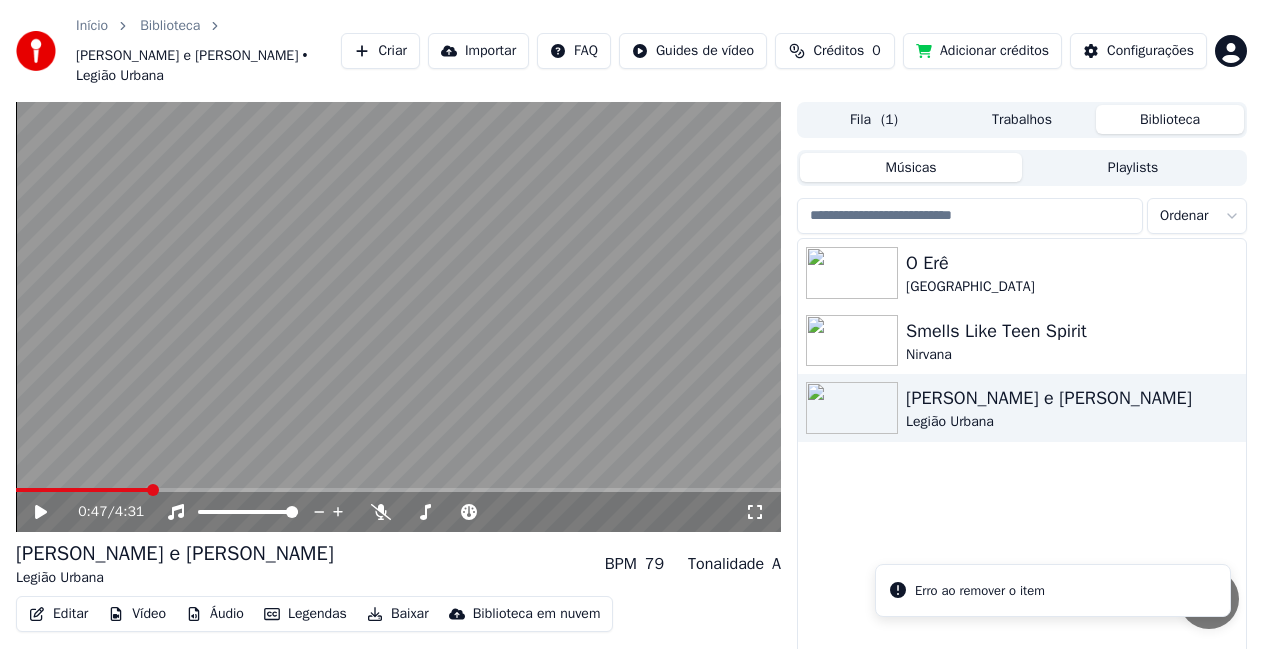 click on "Vídeo" at bounding box center [137, 614] 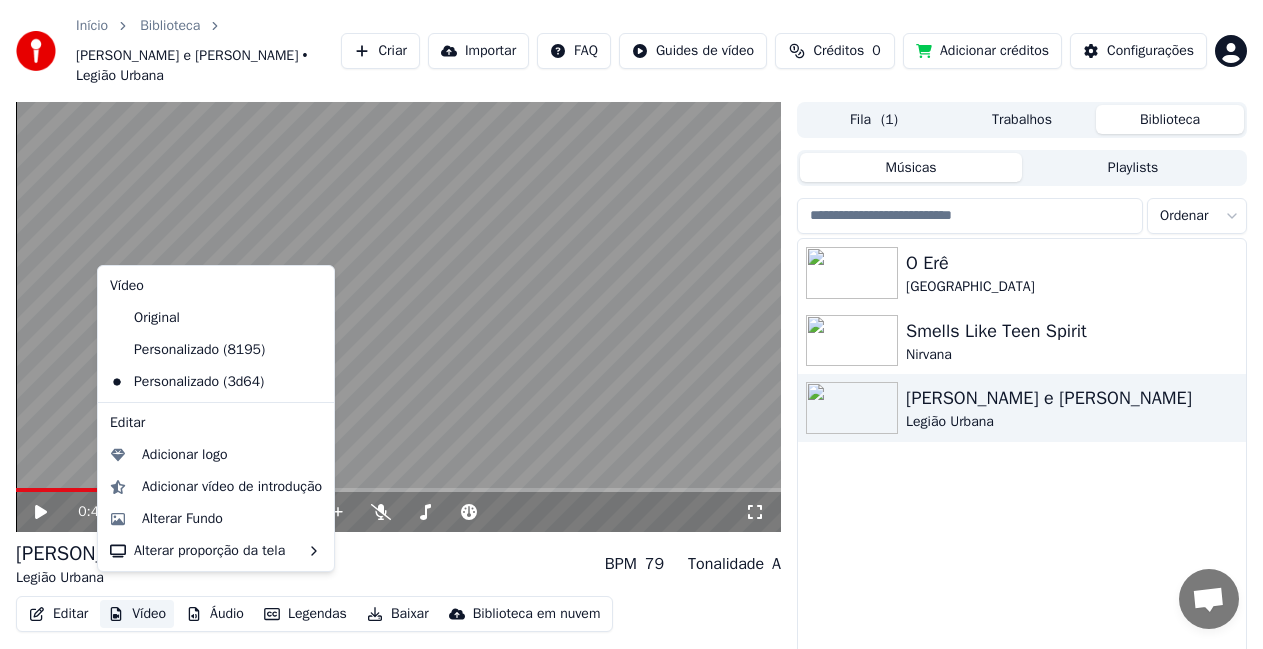 click 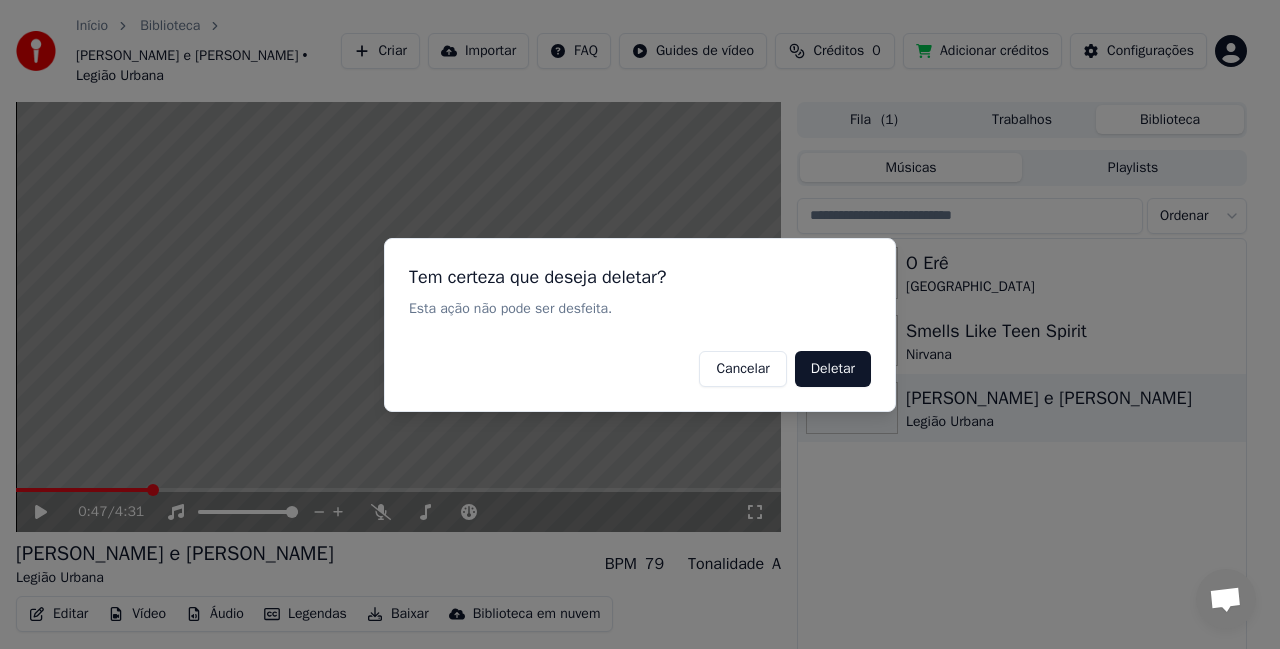 click on "Deletar" at bounding box center [833, 368] 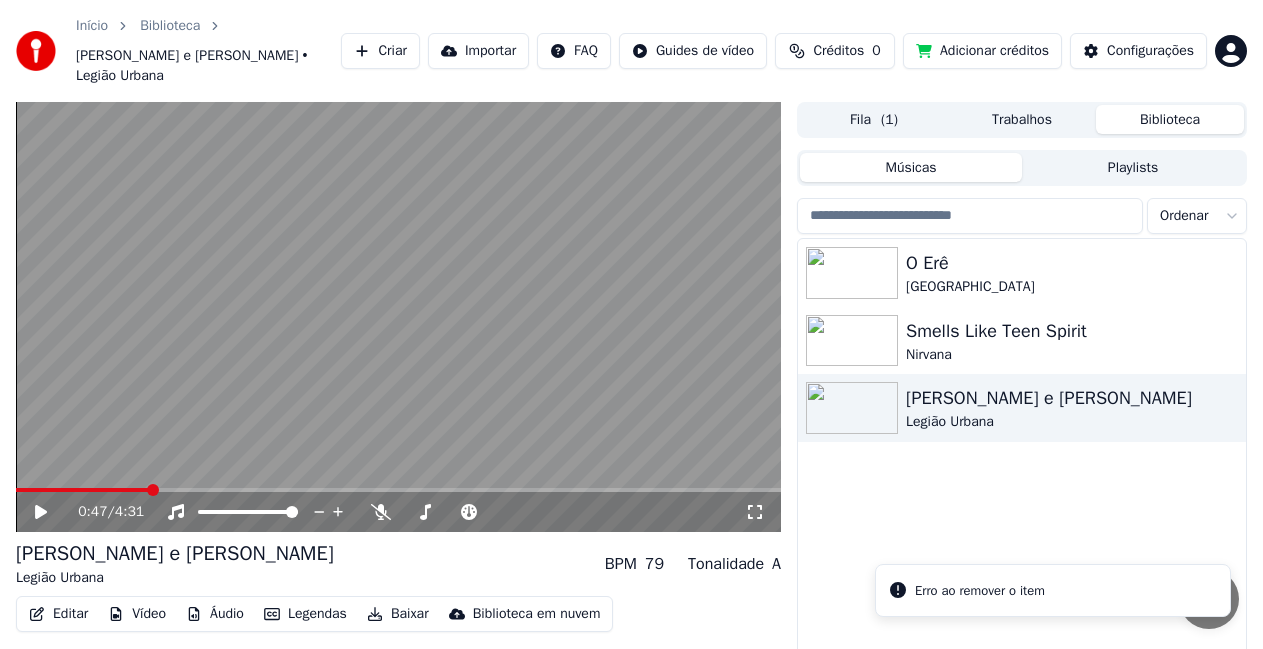 click on "Vídeo" at bounding box center [137, 614] 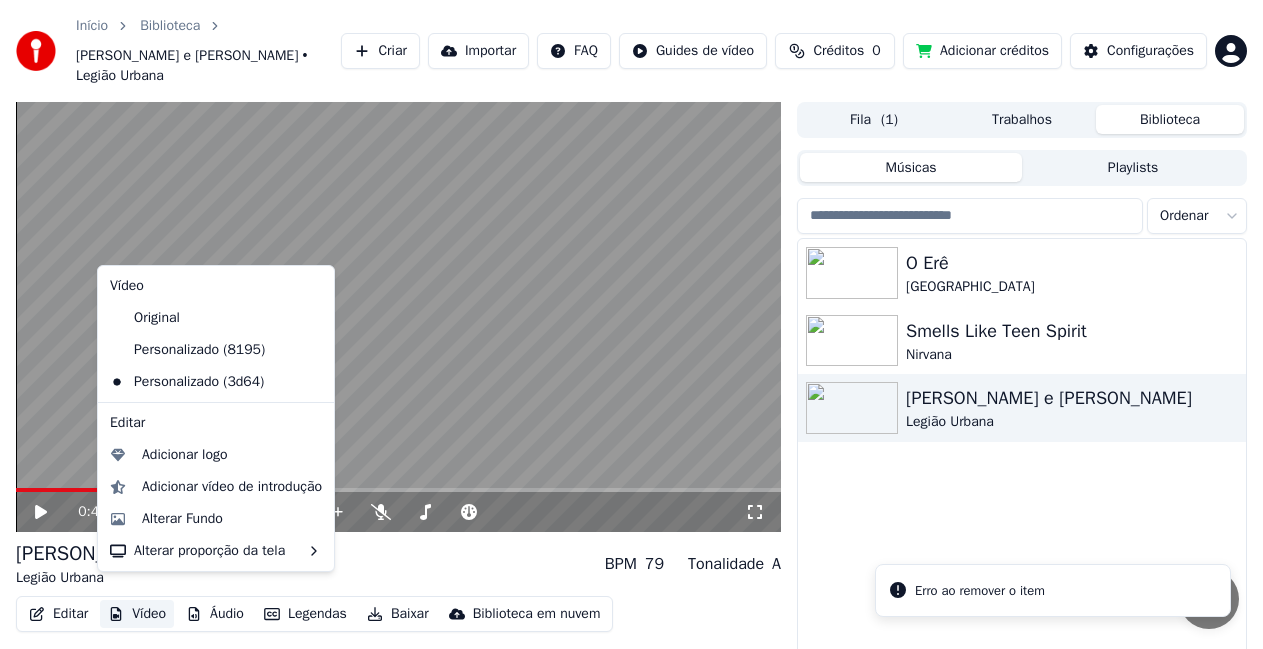 click 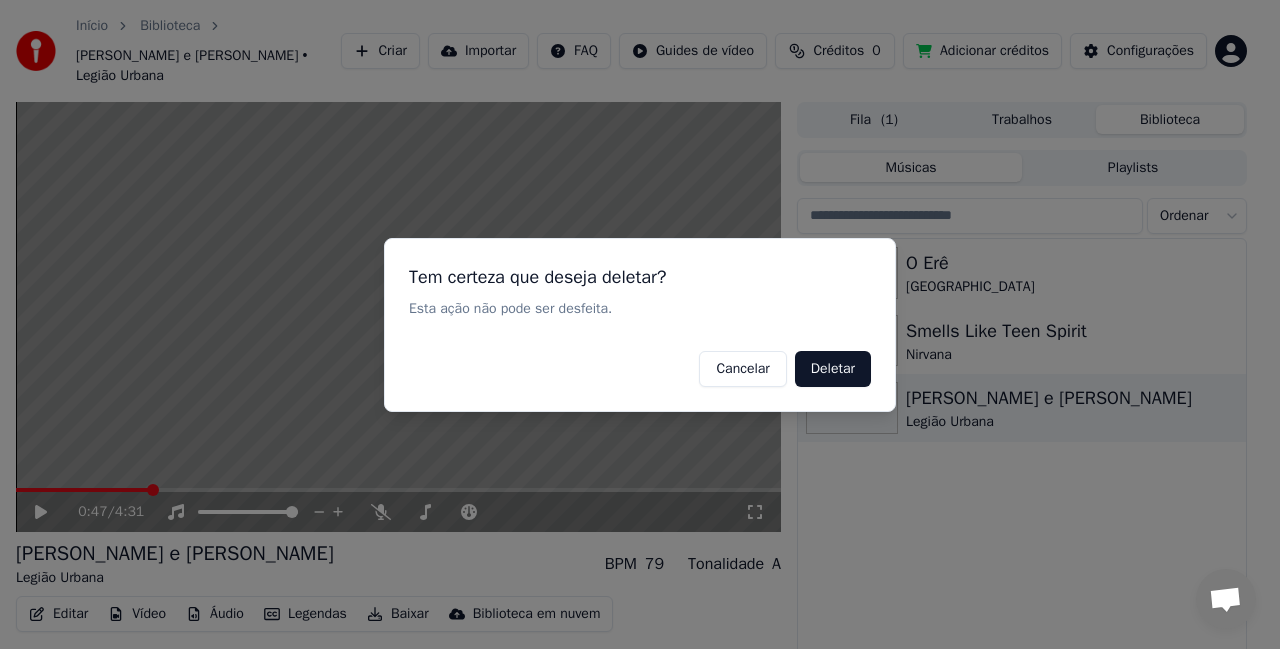 drag, startPoint x: 852, startPoint y: 373, endPoint x: 837, endPoint y: 374, distance: 15.033297 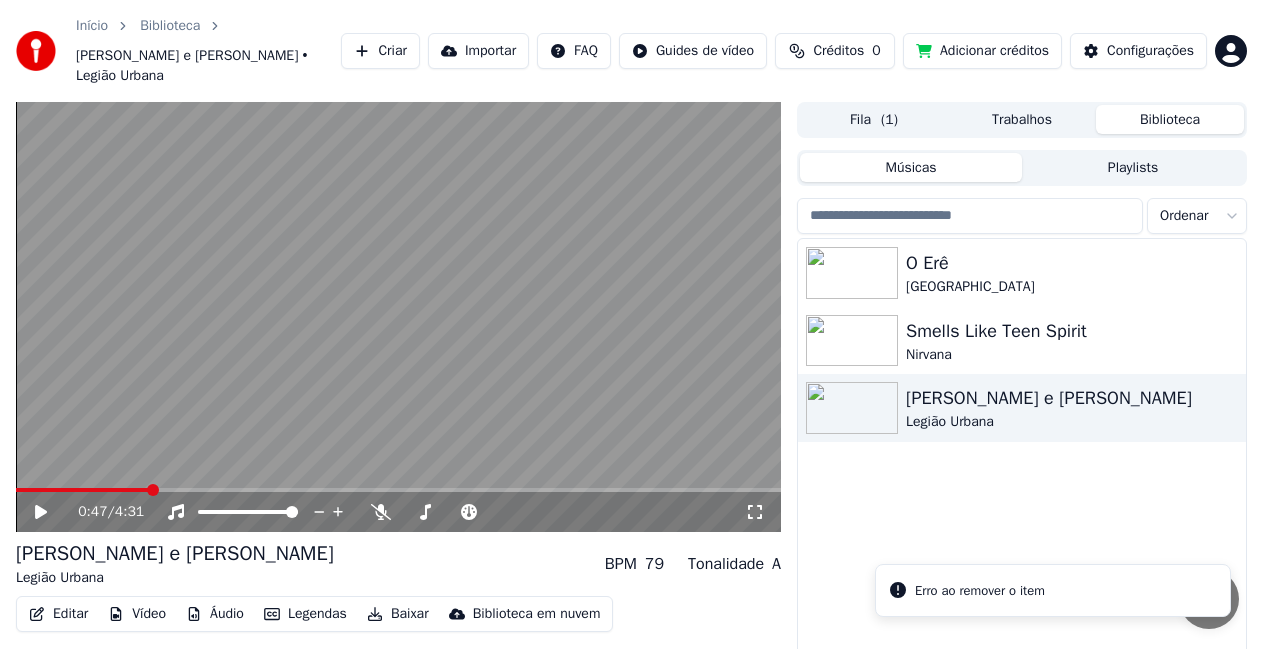 click on "Vídeo" at bounding box center [137, 614] 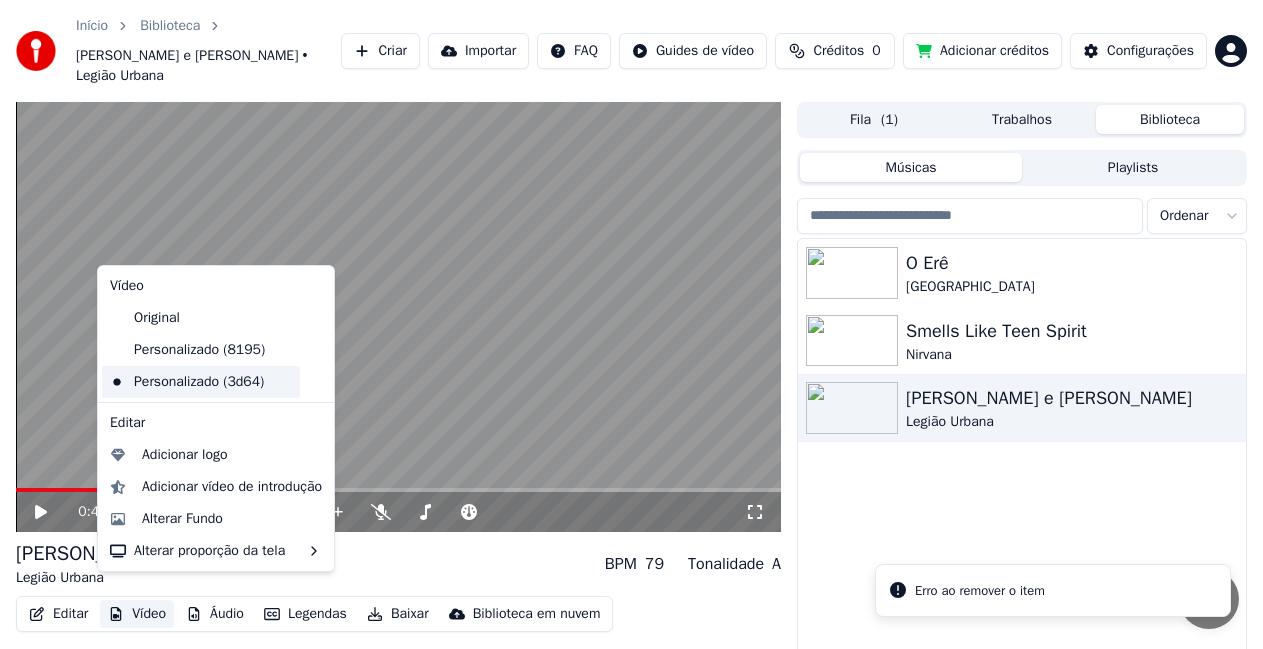 click on "Personalizado (3d64)" at bounding box center [201, 382] 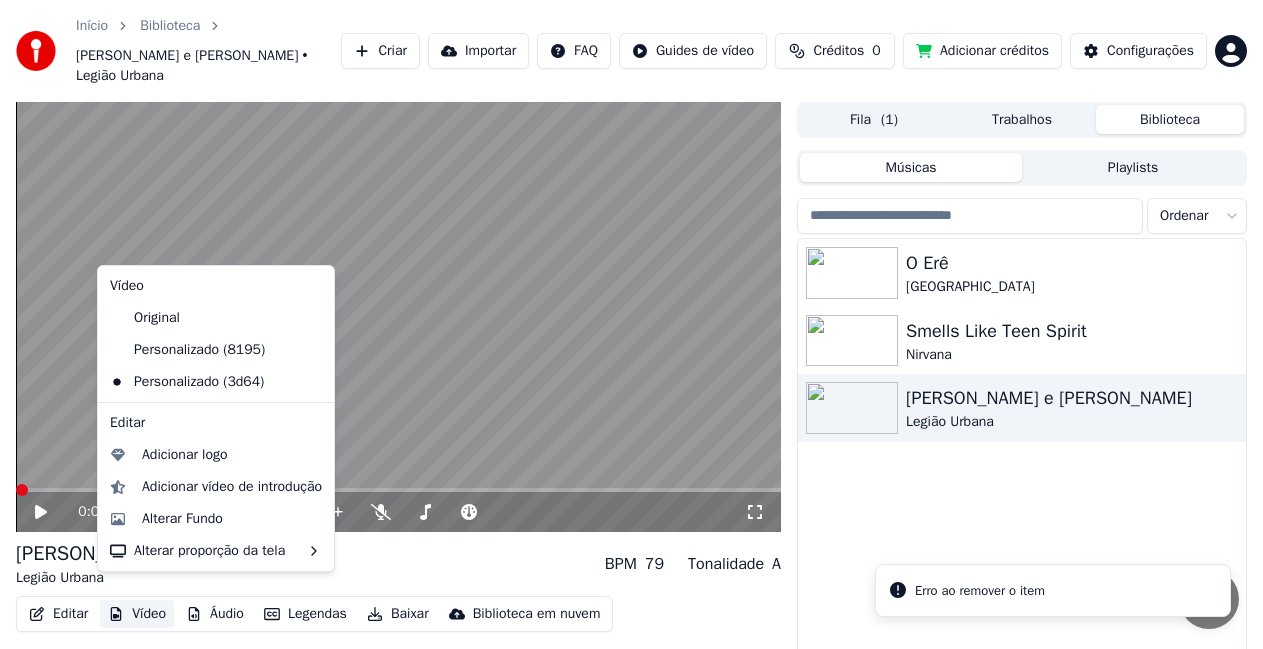 click on "Vídeo" at bounding box center (137, 614) 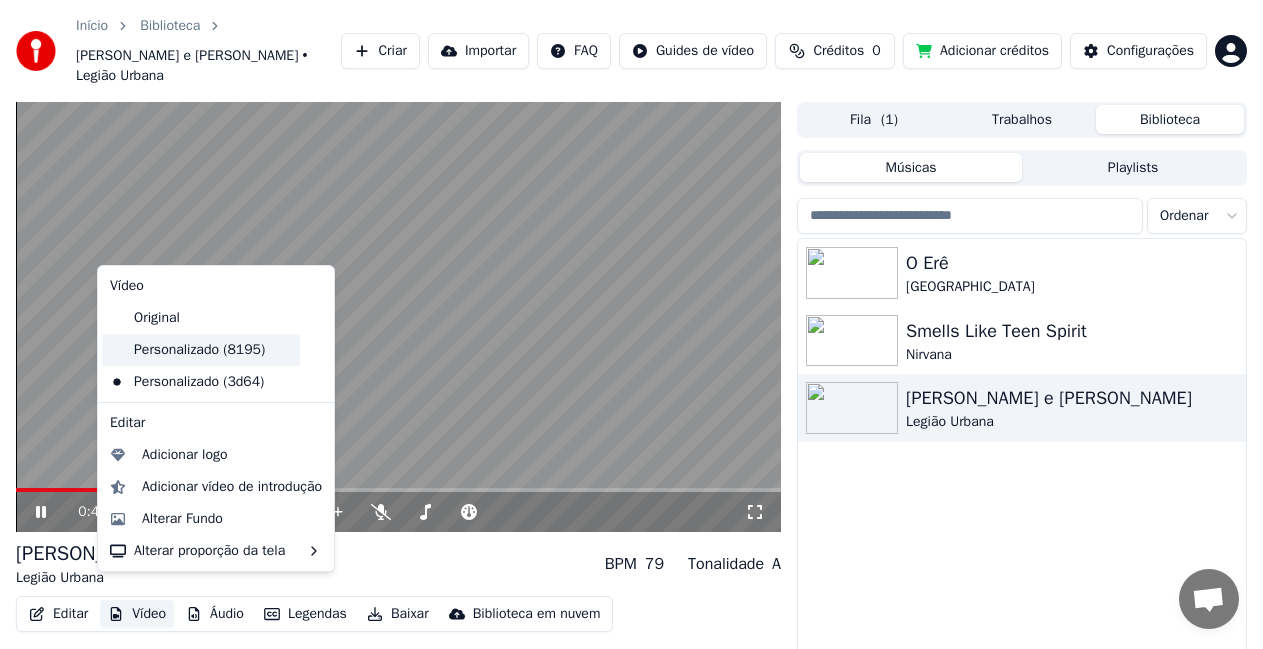 click on "Personalizado (8195)" at bounding box center [201, 350] 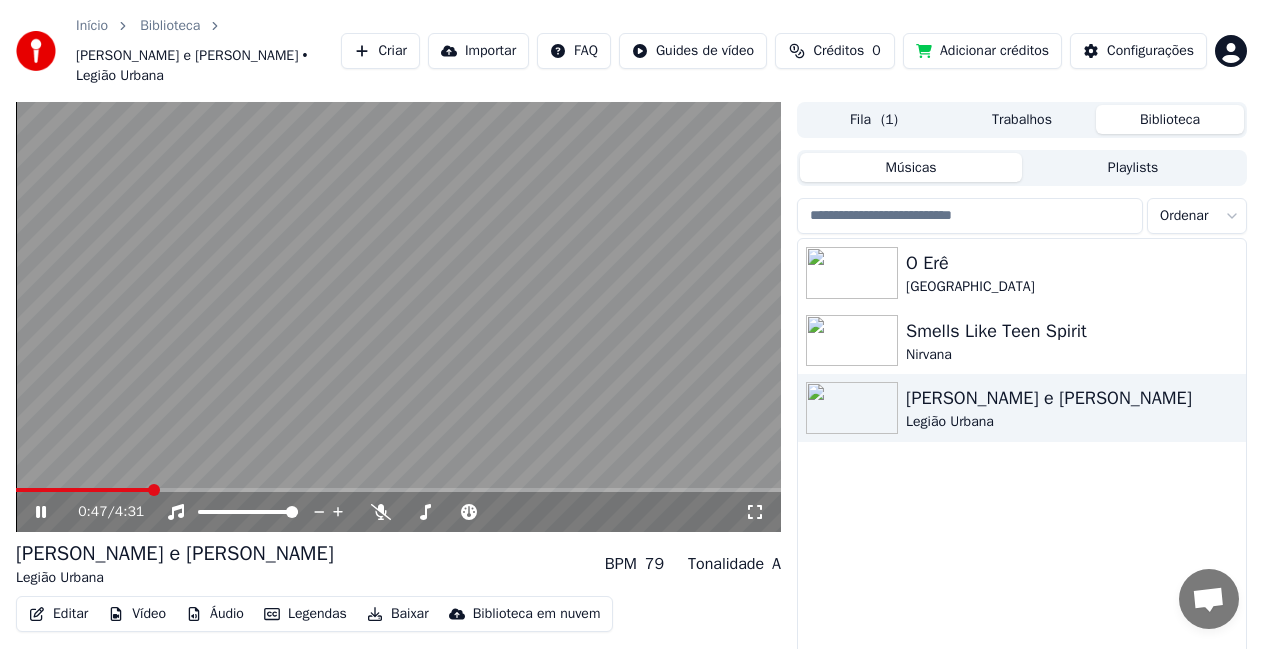 click on "Vídeo" at bounding box center [137, 614] 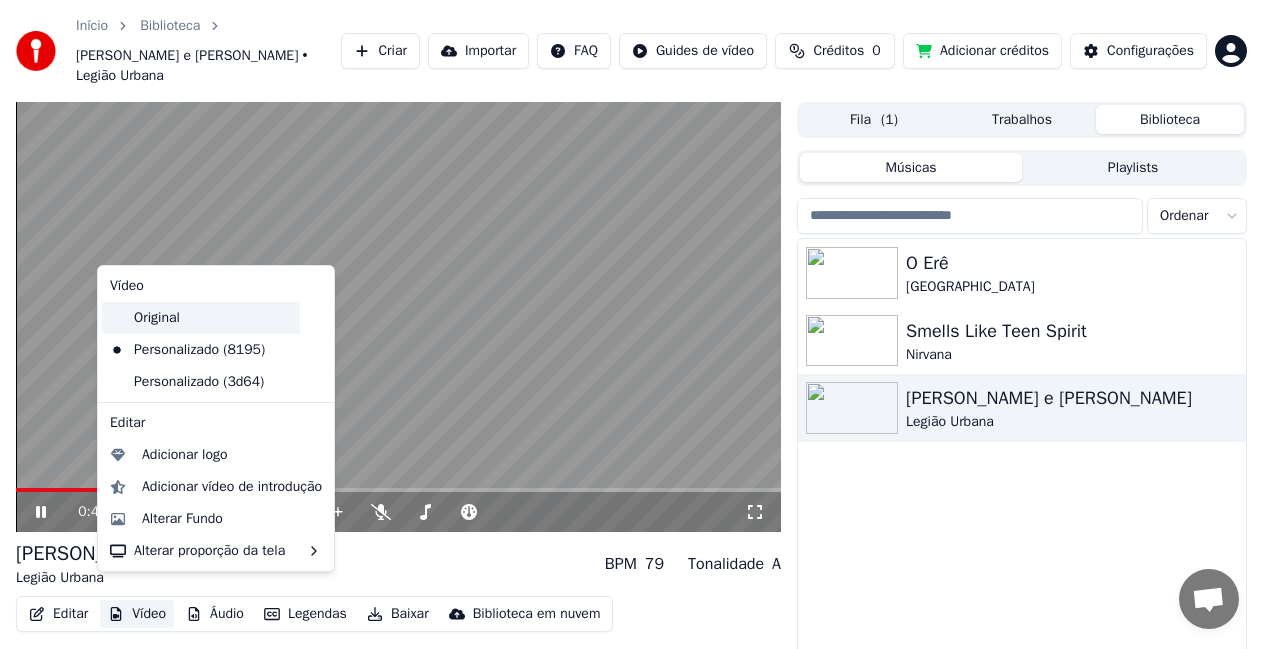 click on "Original" at bounding box center (201, 318) 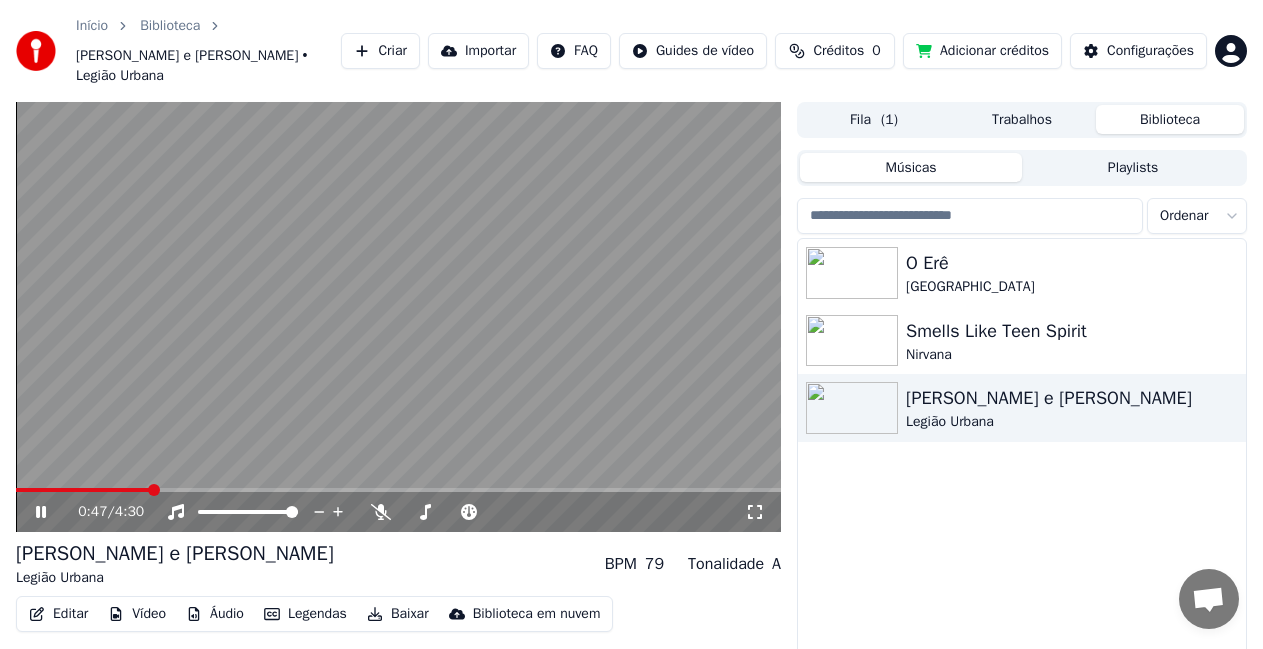 click 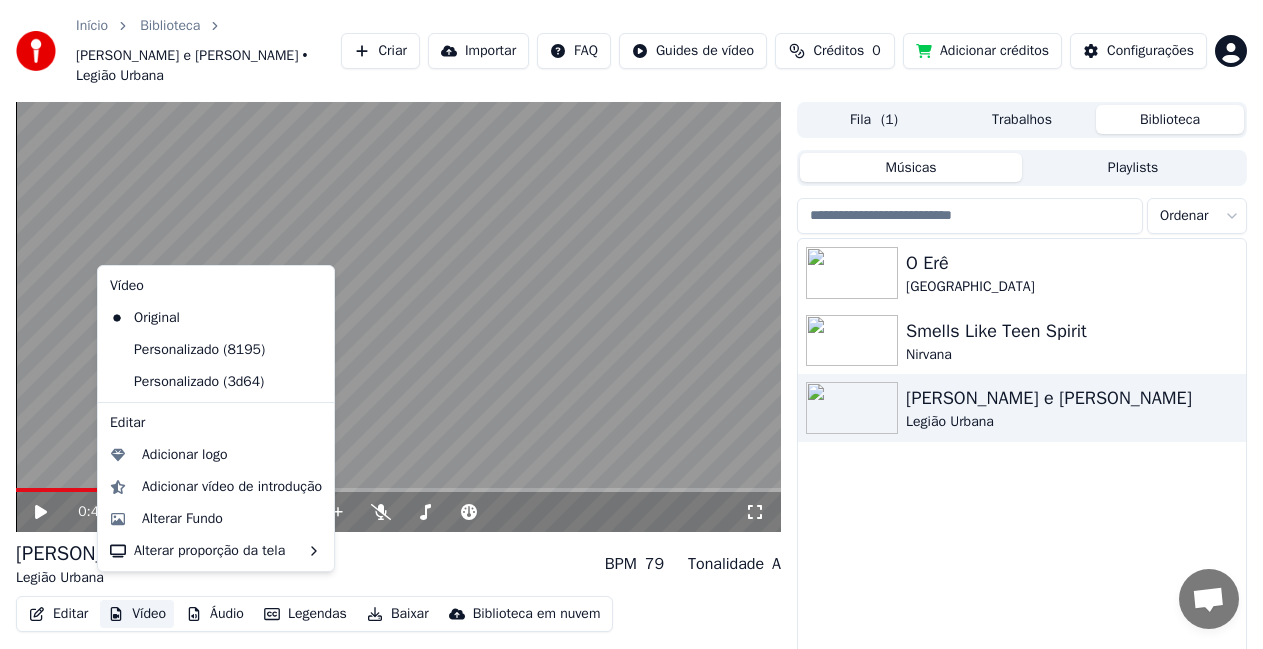 click on "Vídeo" at bounding box center (137, 614) 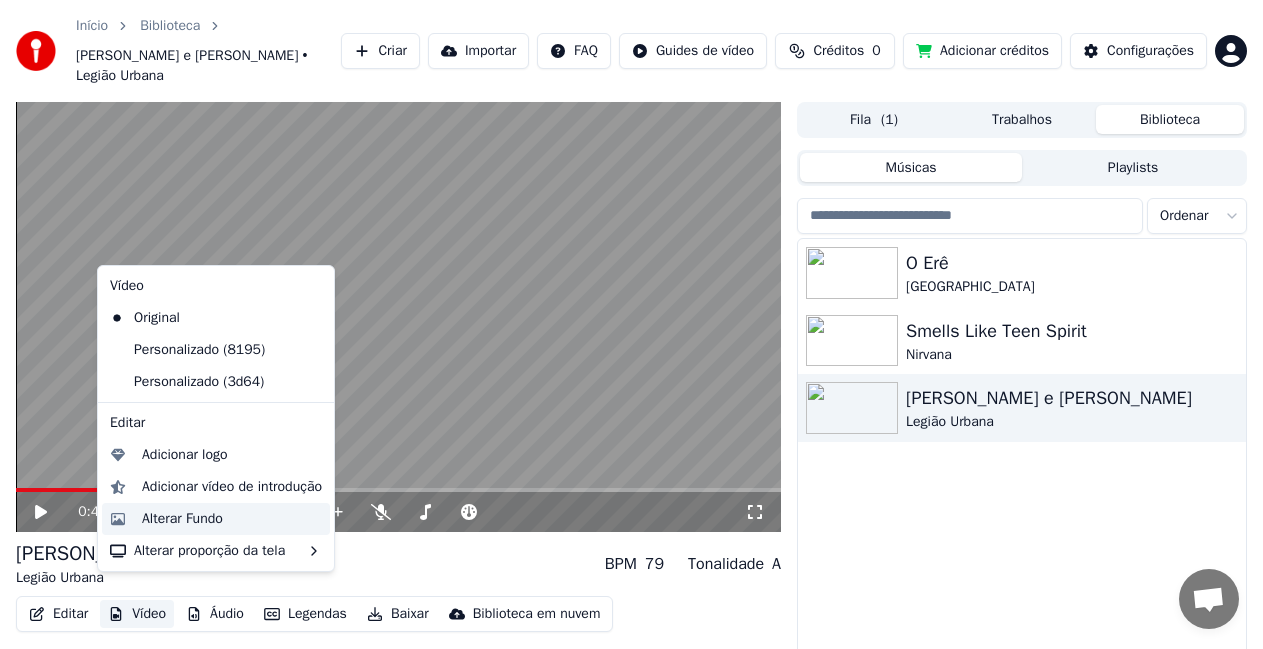 click on "Alterar Fundo" at bounding box center [182, 519] 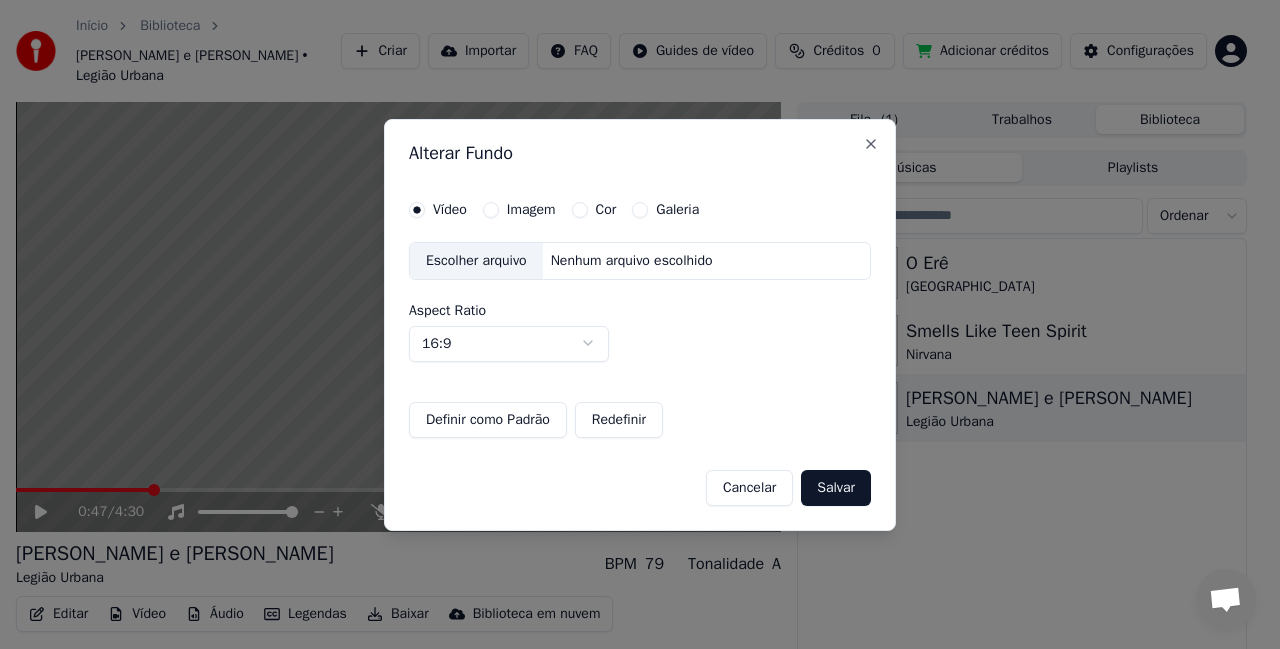 click on "Imagem" at bounding box center (519, 210) 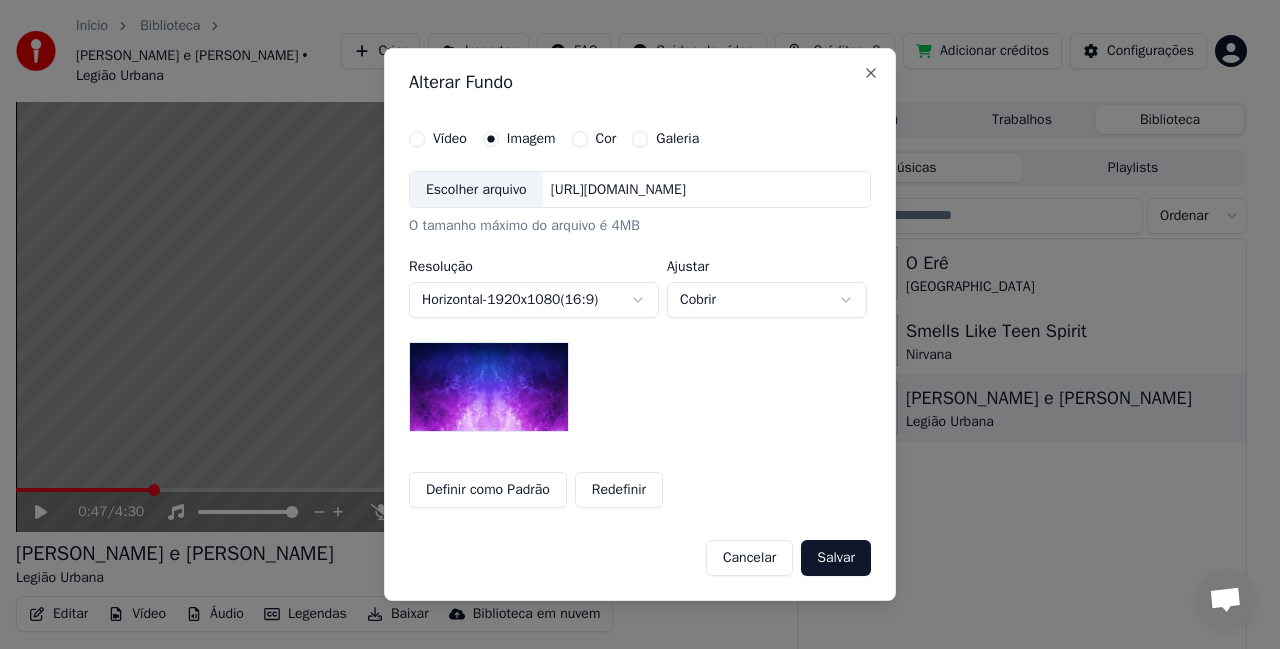 click on "Escolher arquivo" at bounding box center [476, 190] 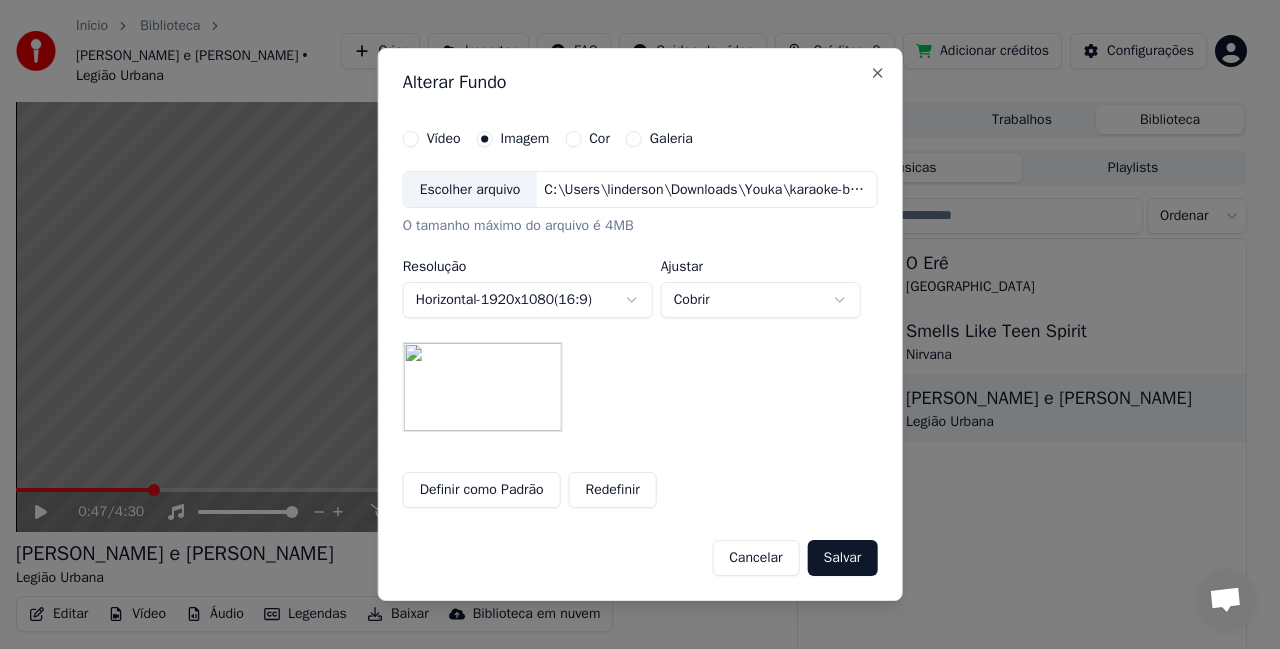 click on "Definir como Padrão" at bounding box center [482, 490] 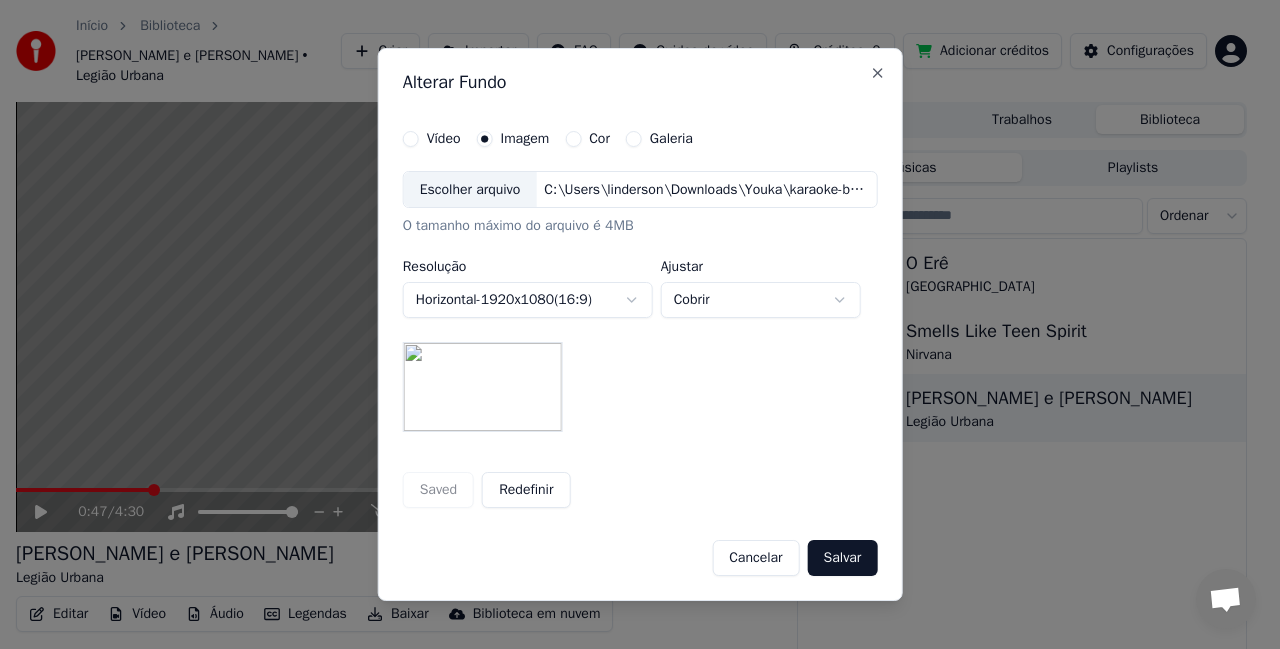 click on "Salvar" at bounding box center (843, 558) 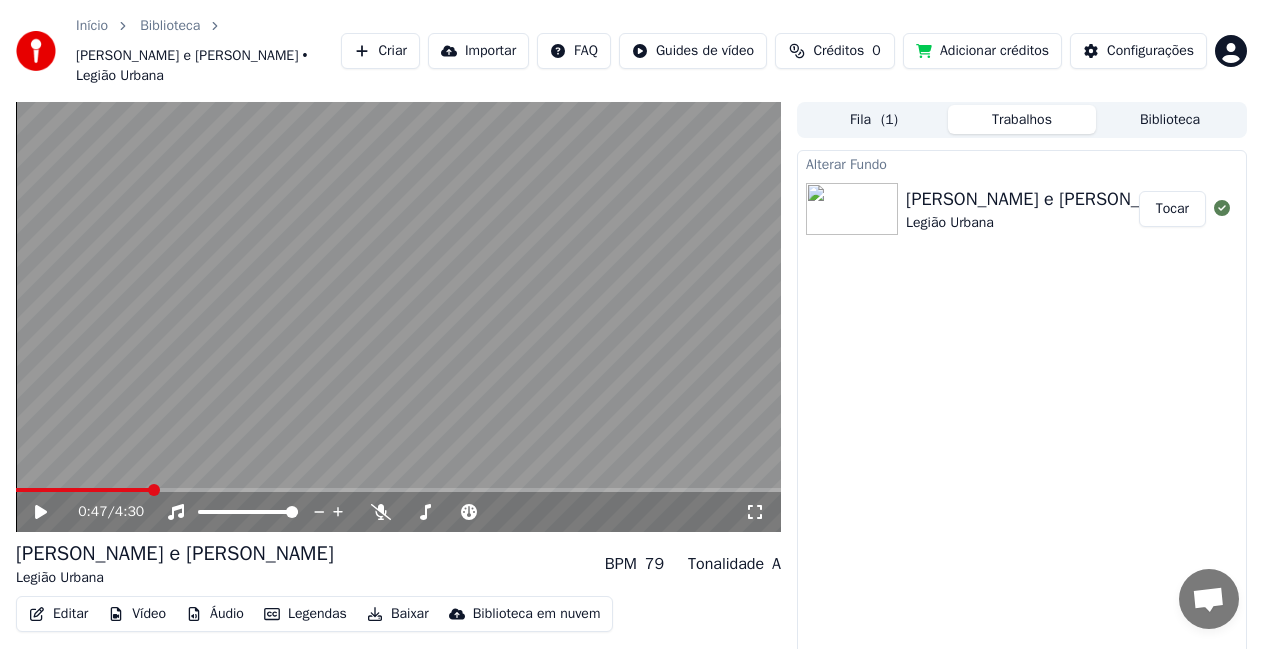 drag, startPoint x: 1173, startPoint y: 189, endPoint x: 1160, endPoint y: 188, distance: 13.038404 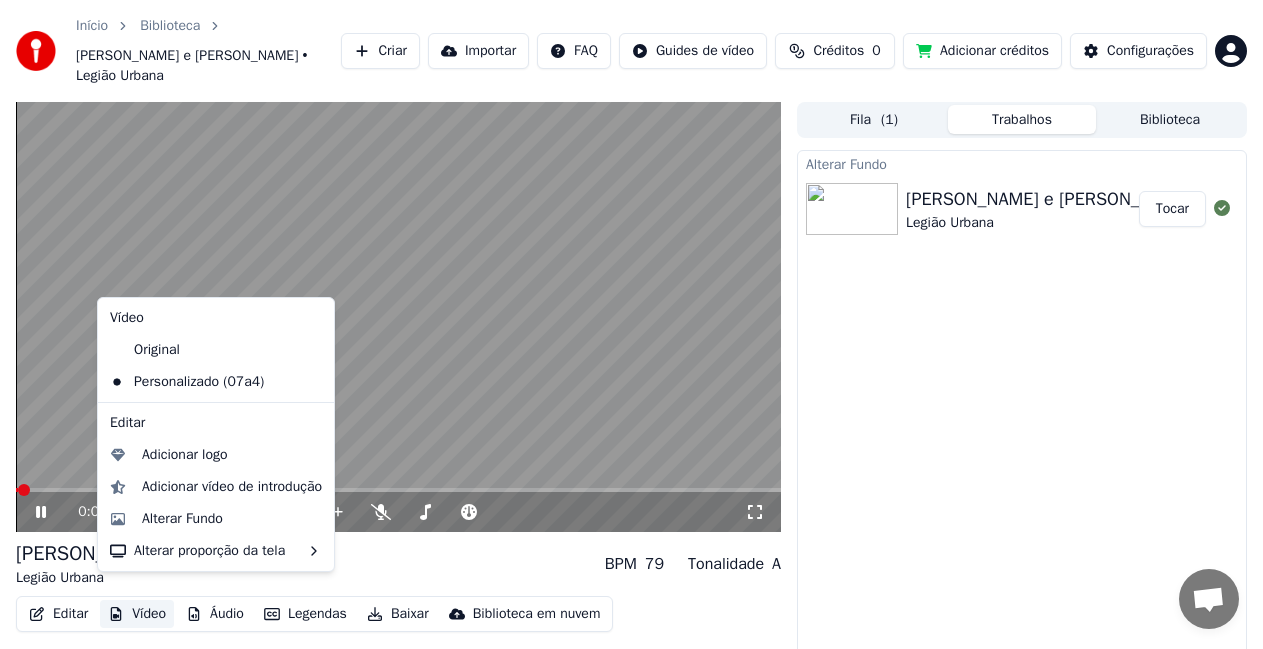 click on "Vídeo" at bounding box center (137, 614) 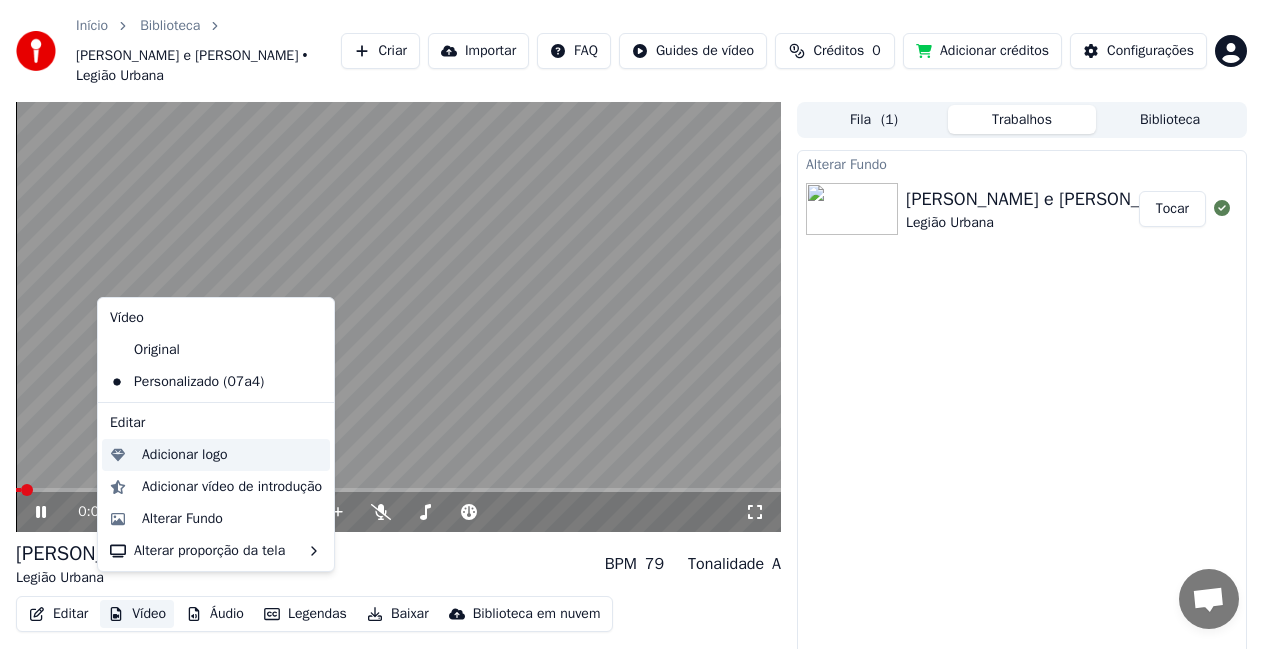 click on "Adicionar logo" at bounding box center (185, 455) 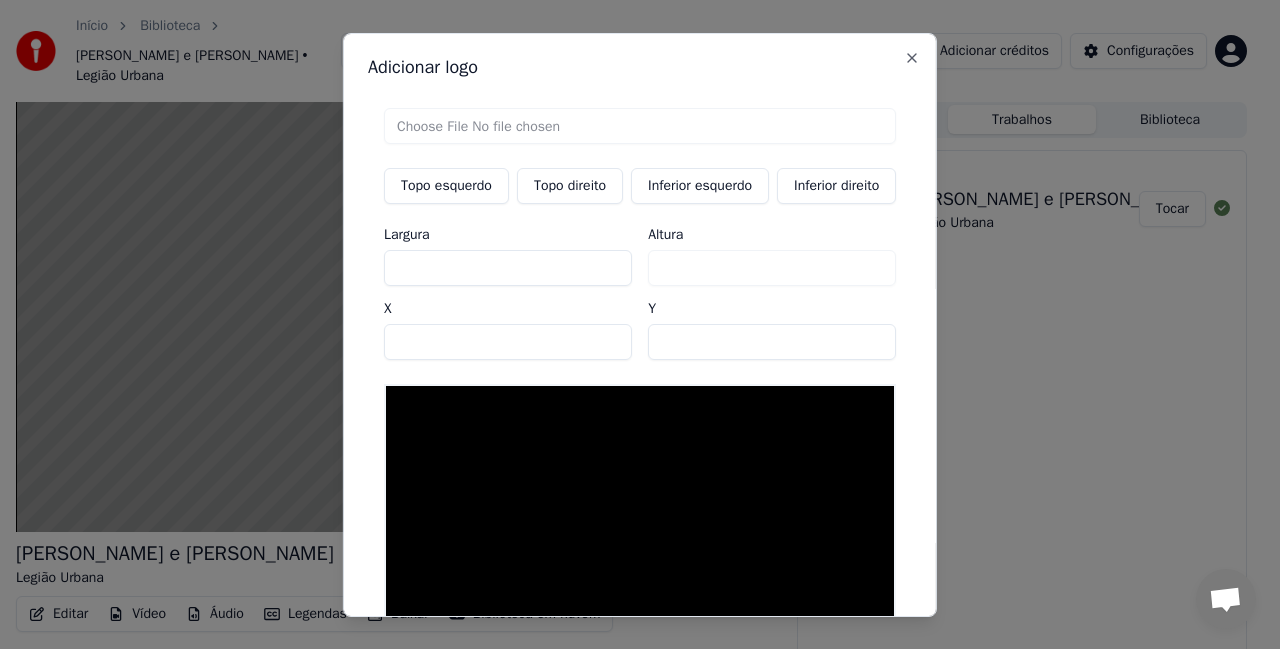 click on "Topo direito" at bounding box center [570, 185] 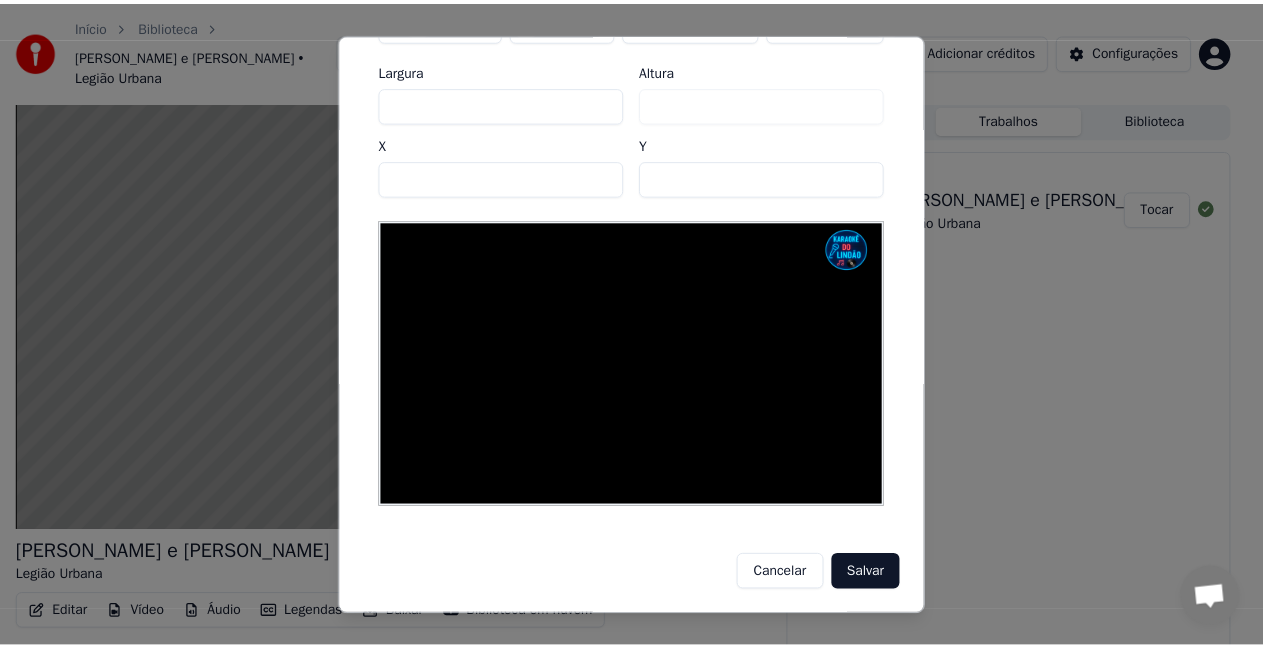 scroll, scrollTop: 171, scrollLeft: 0, axis: vertical 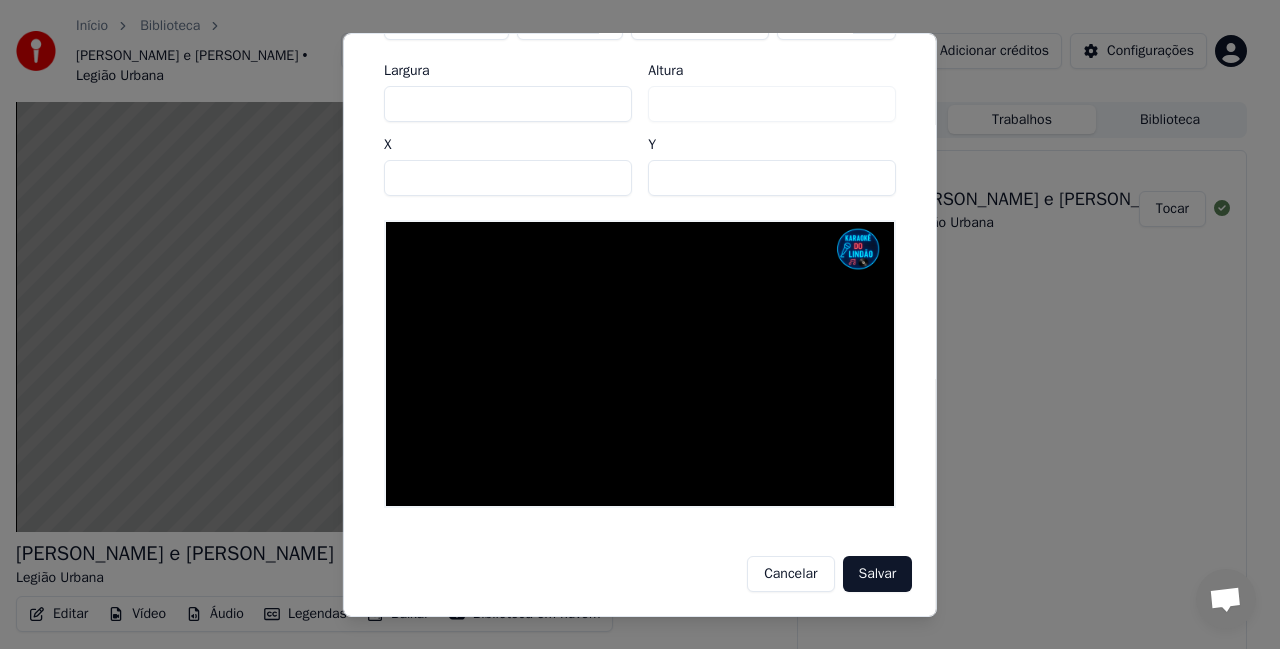 click on "Salvar" at bounding box center [877, 574] 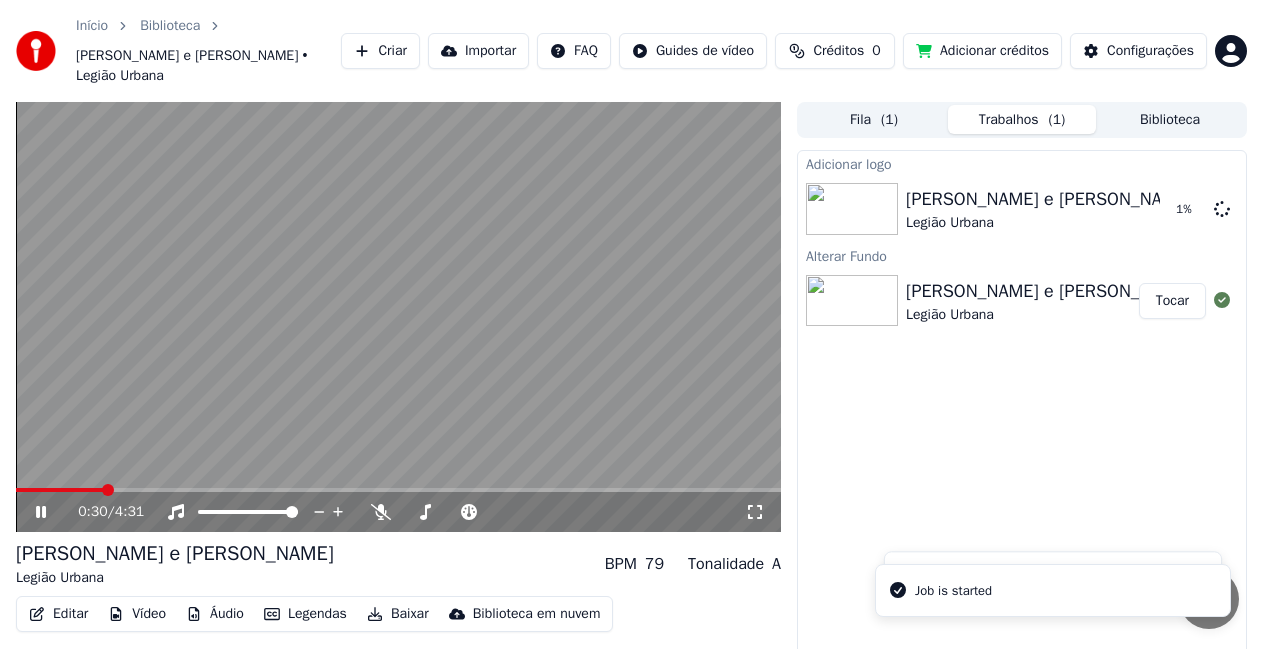 click 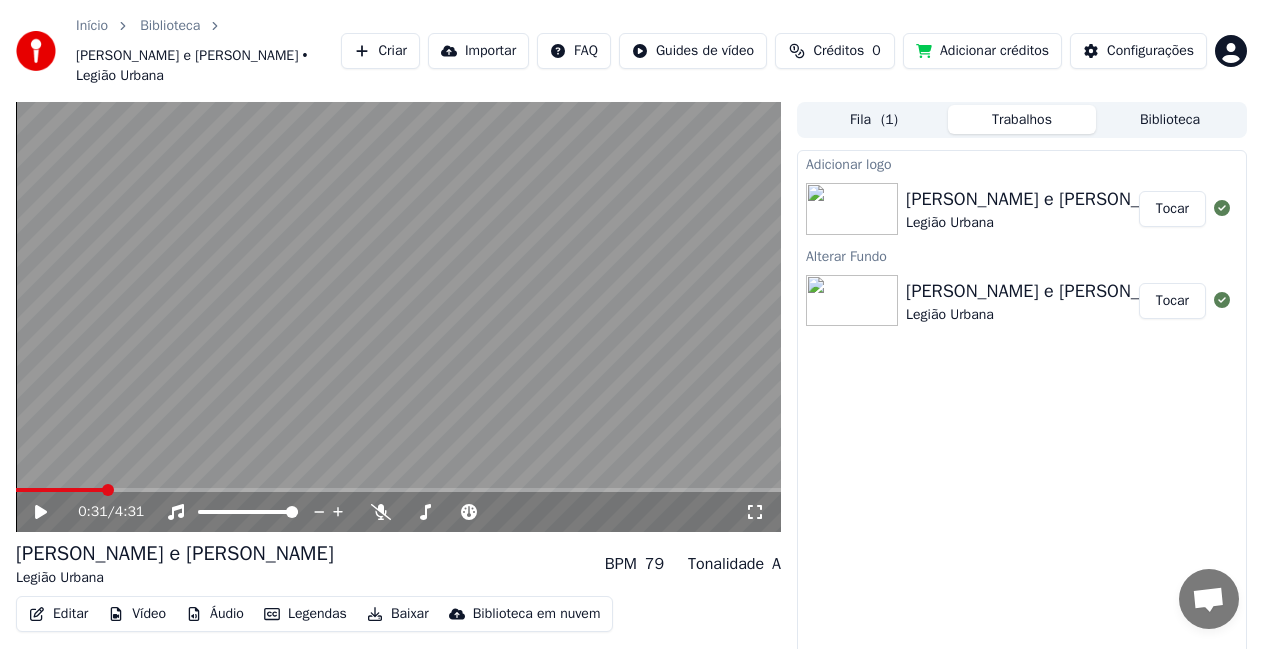 click on "Tocar" at bounding box center [1172, 209] 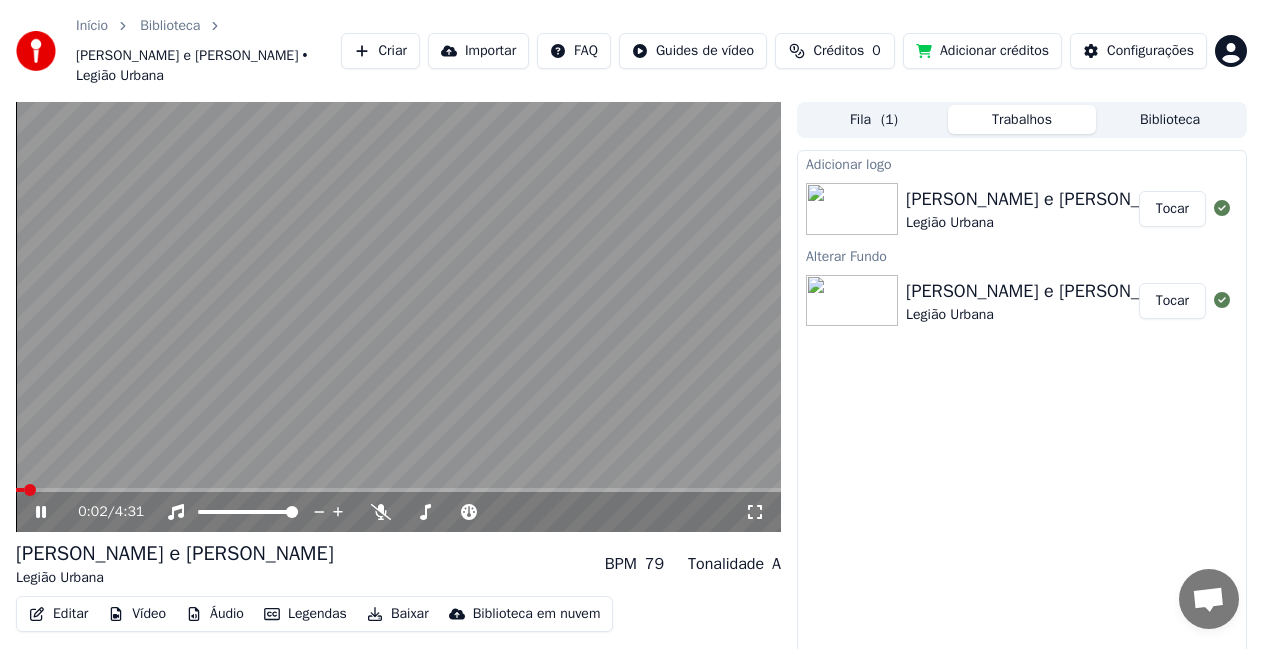 scroll, scrollTop: 39, scrollLeft: 0, axis: vertical 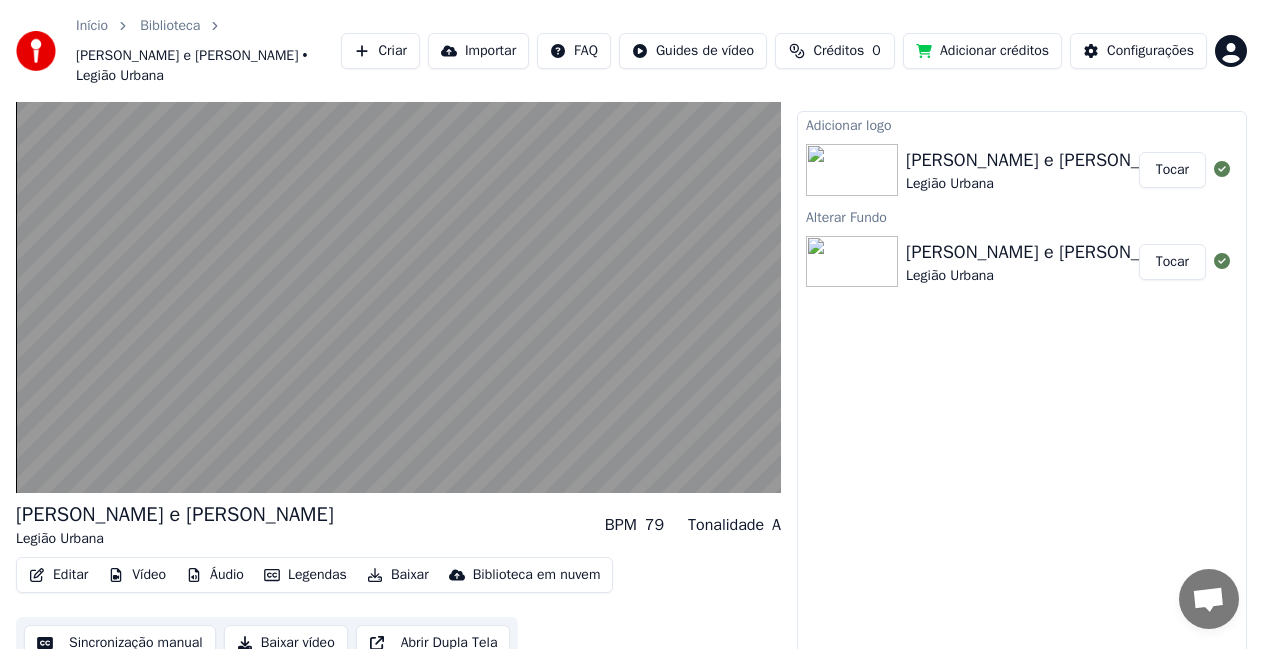 click on "Baixar vídeo" at bounding box center (286, 643) 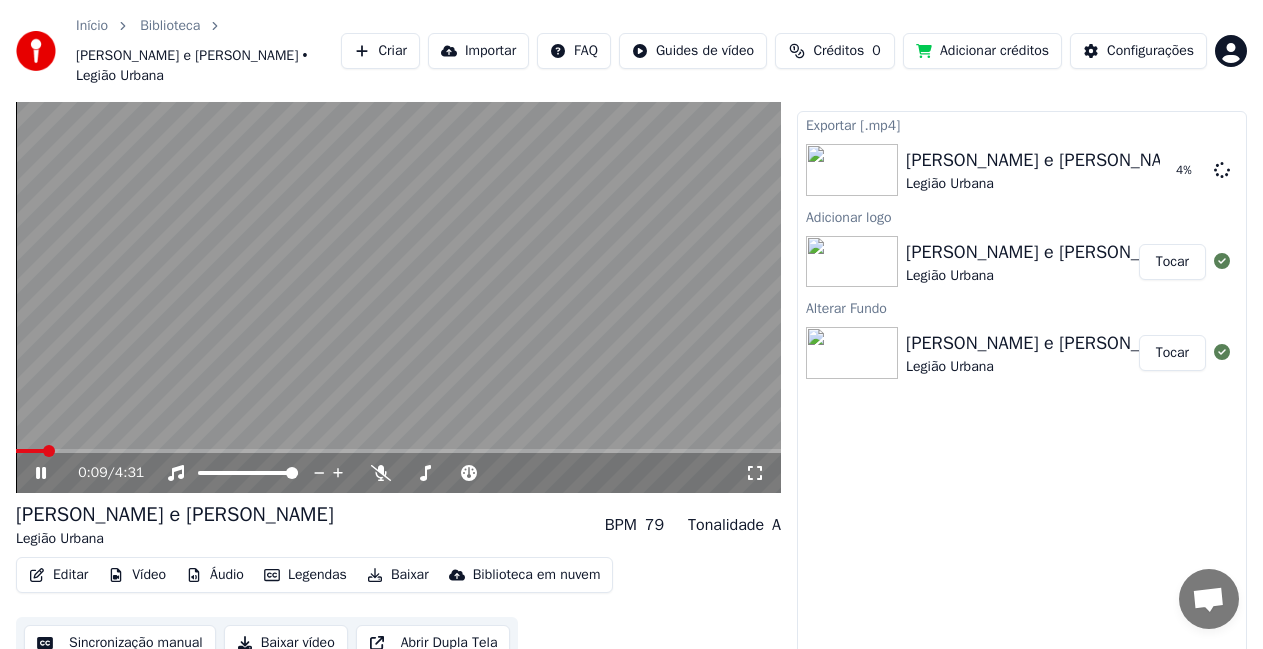 click 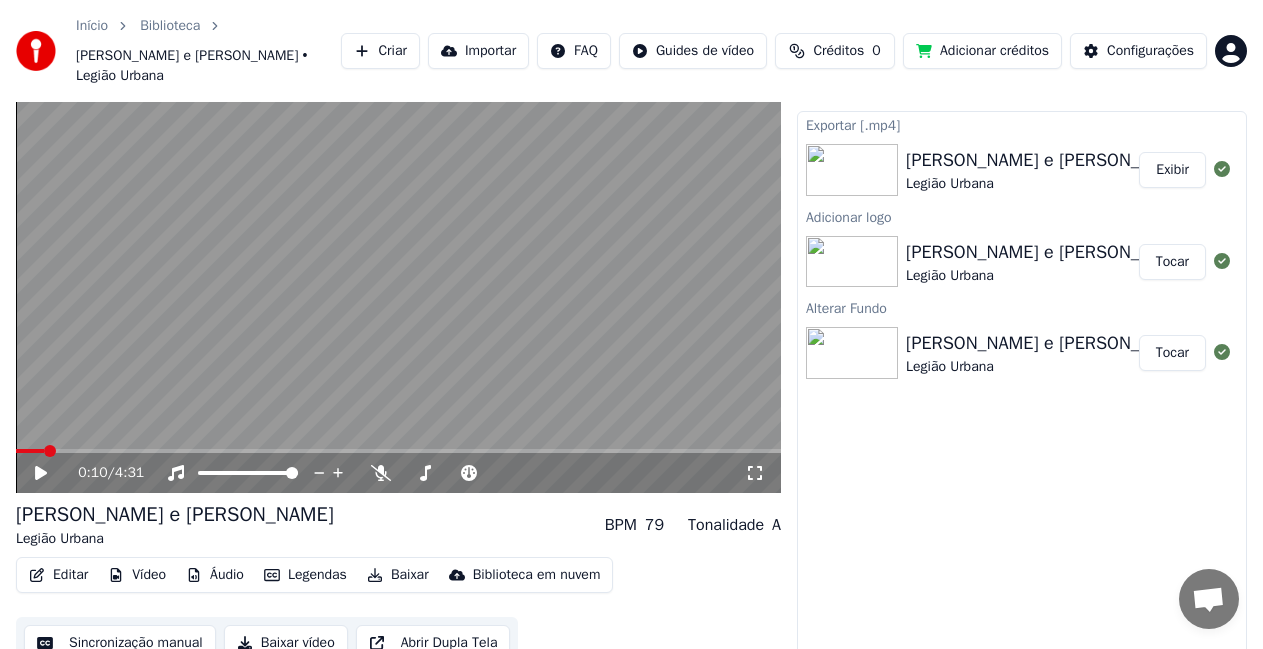 click on "Exibir" at bounding box center (1172, 170) 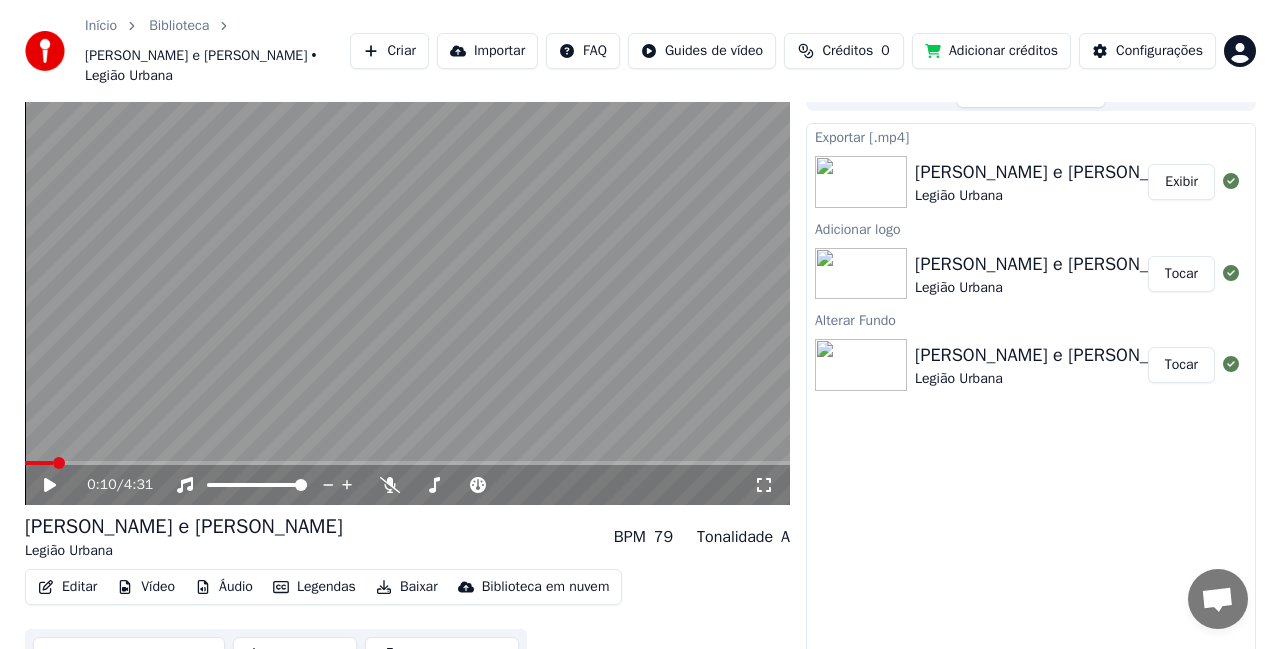 scroll, scrollTop: 0, scrollLeft: 0, axis: both 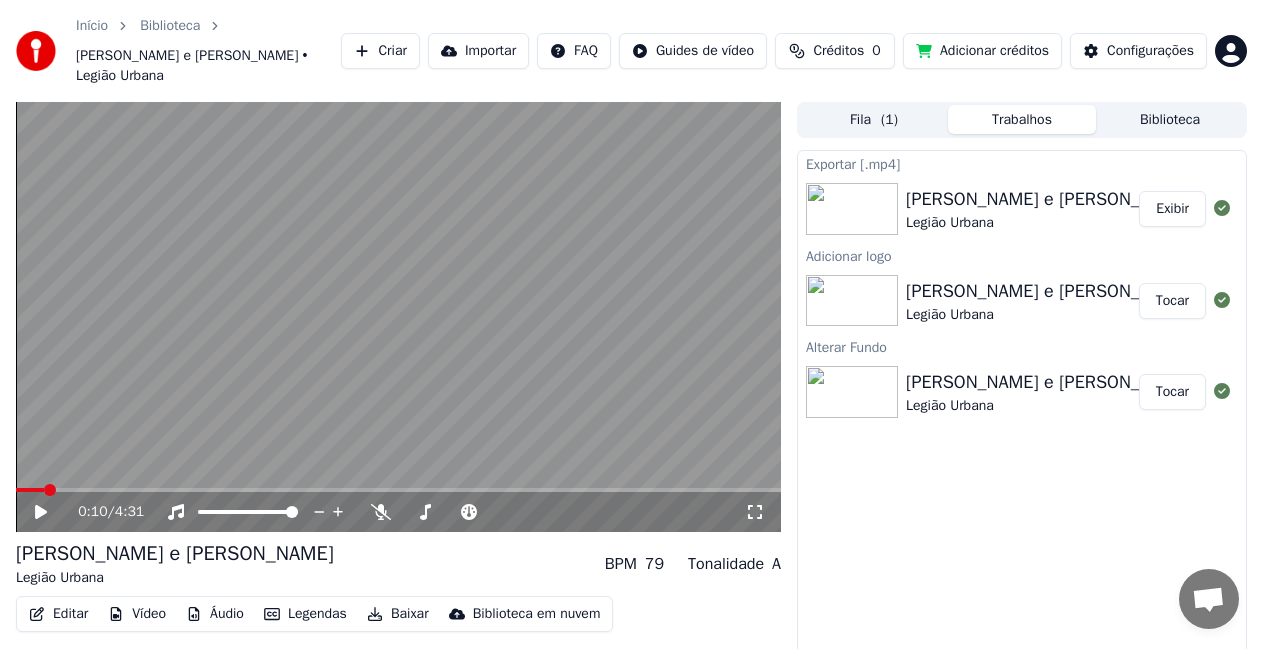 click on "Biblioteca" at bounding box center [1170, 119] 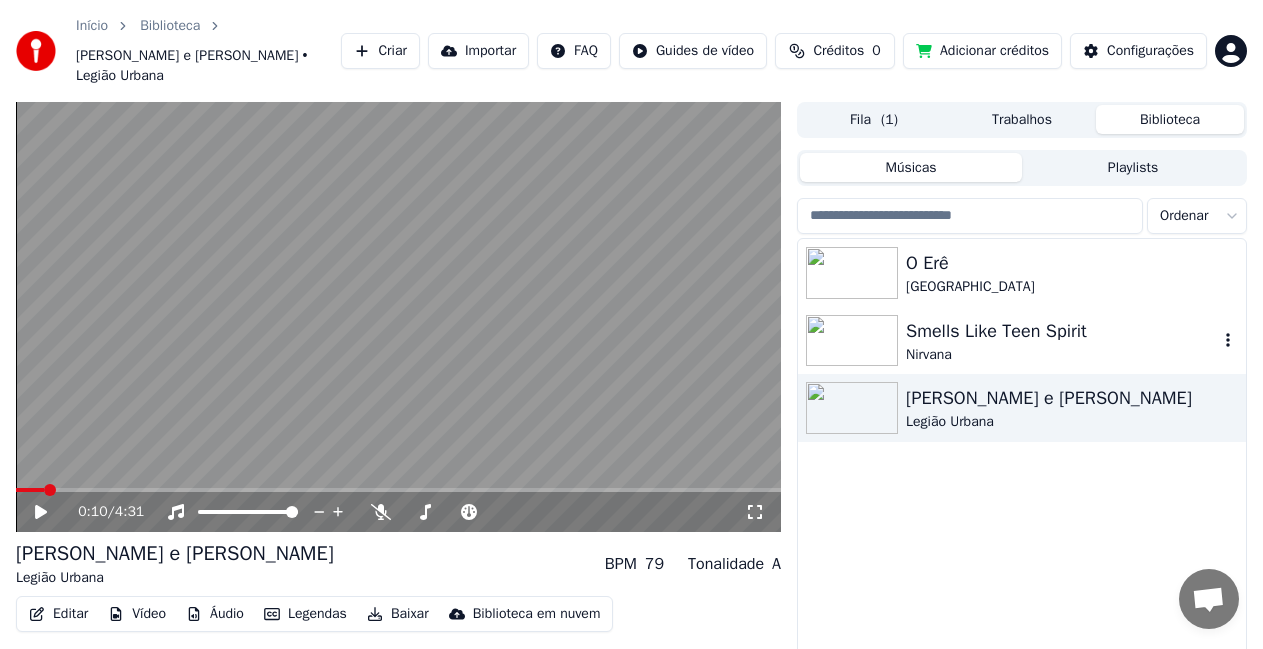 click on "Smells Like Teen Spirit" at bounding box center (1062, 331) 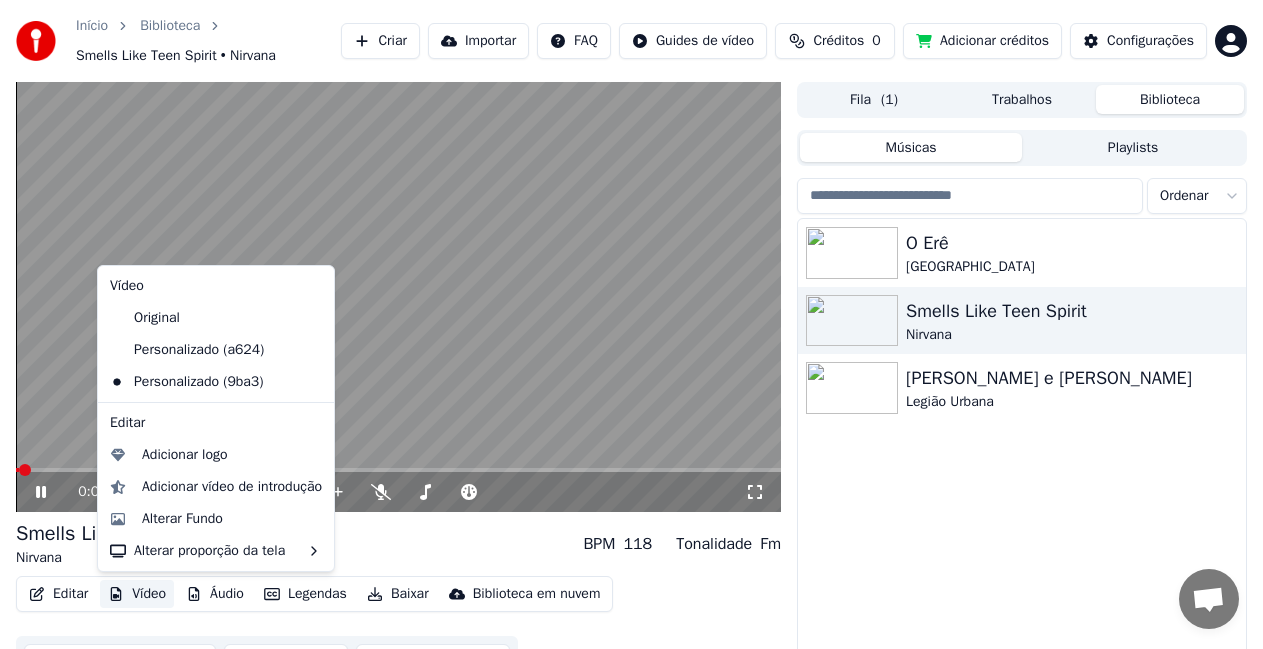 click on "Vídeo" at bounding box center [137, 594] 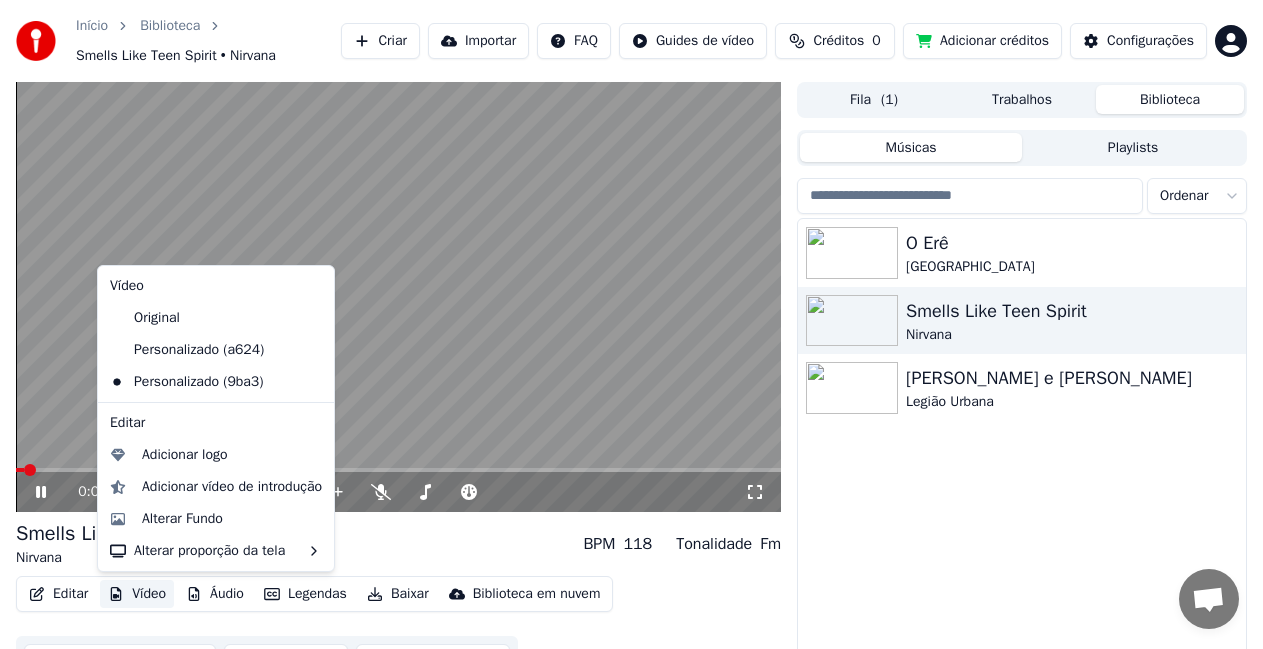 click 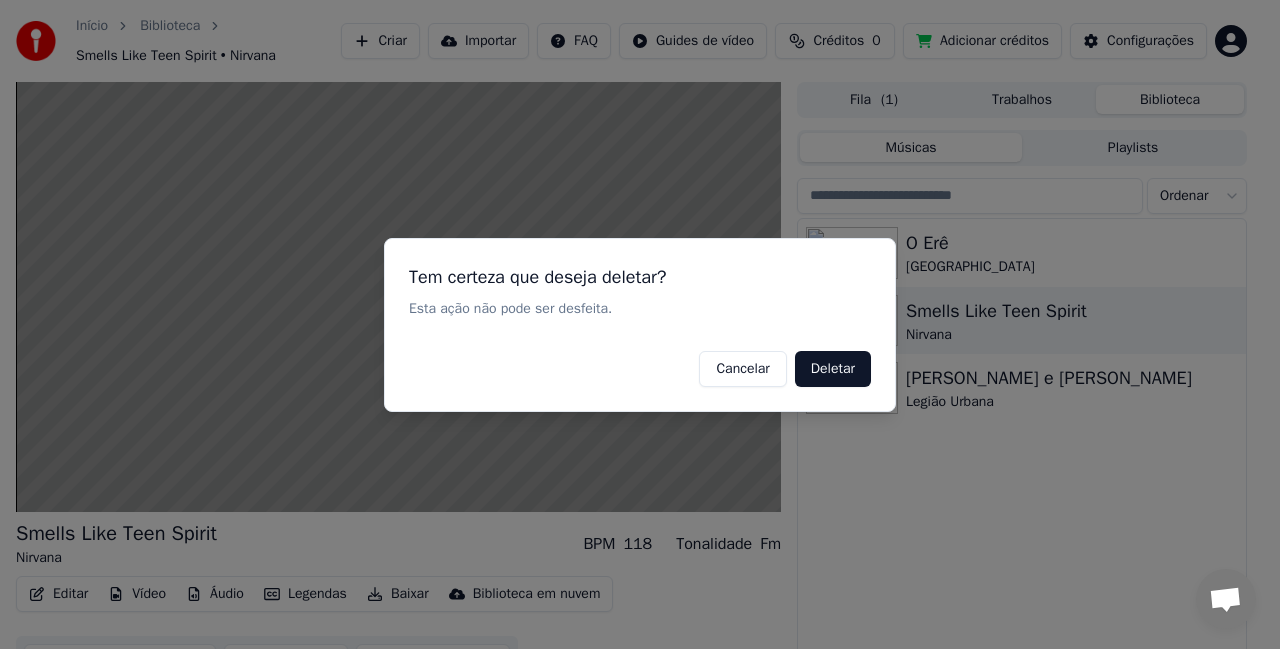 click on "Deletar" at bounding box center [833, 368] 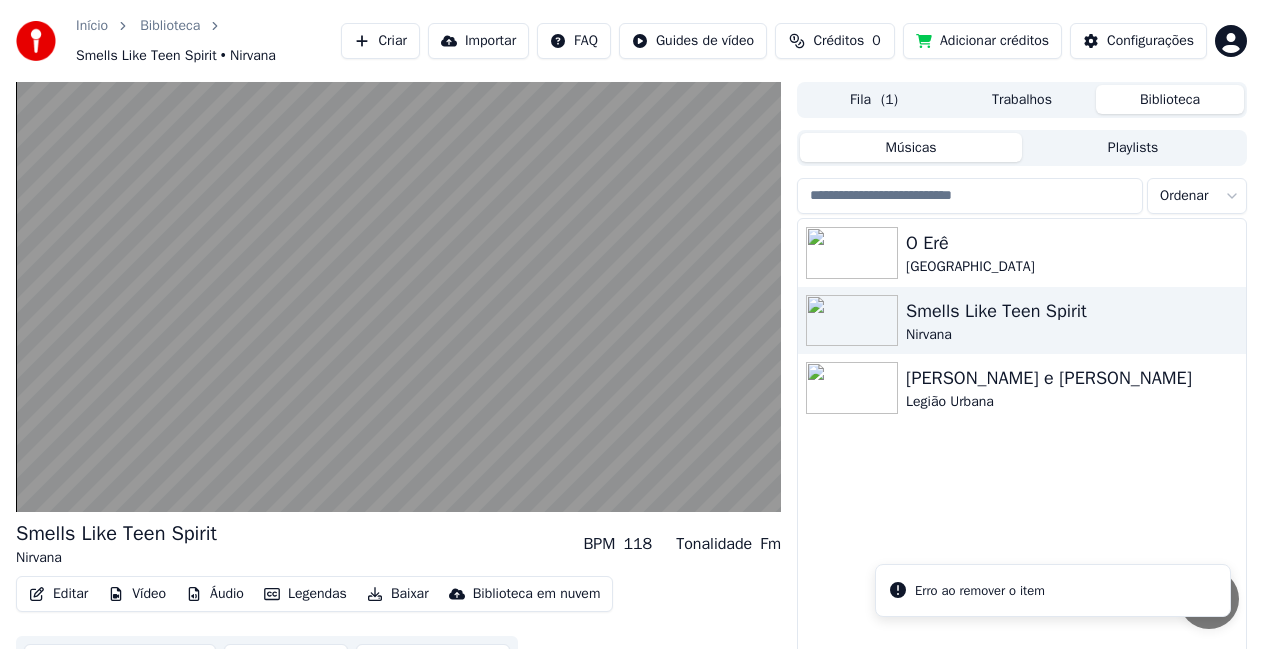click on "Vídeo" at bounding box center (137, 594) 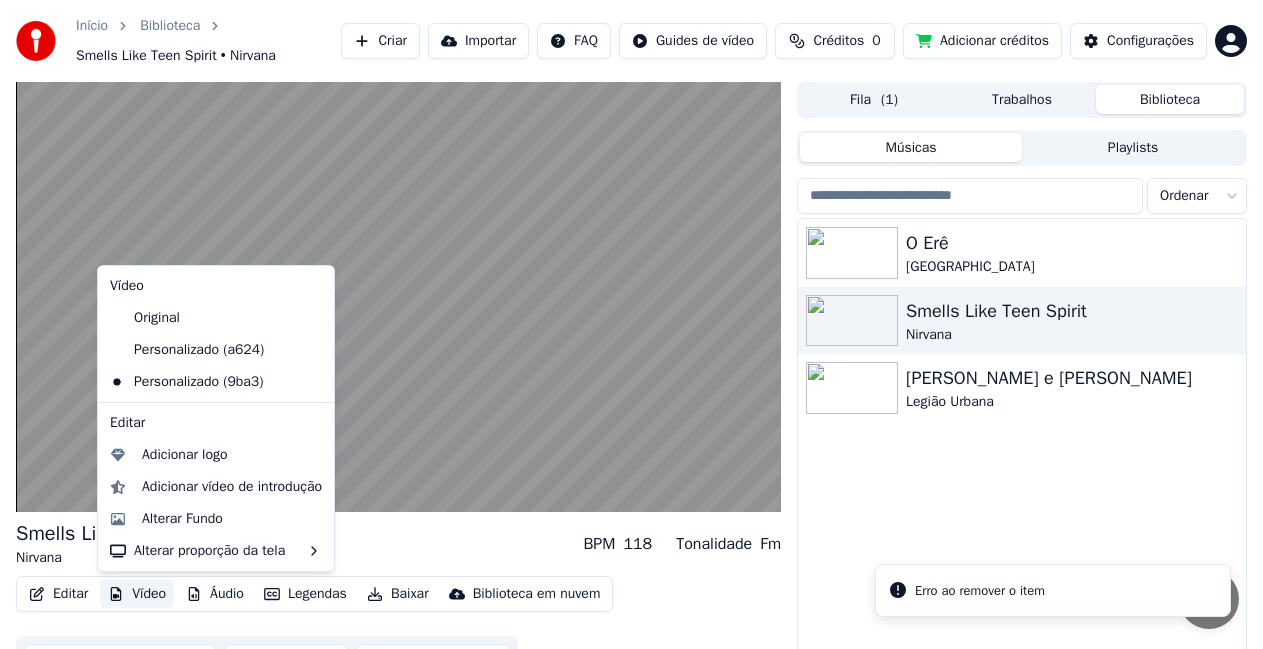 click 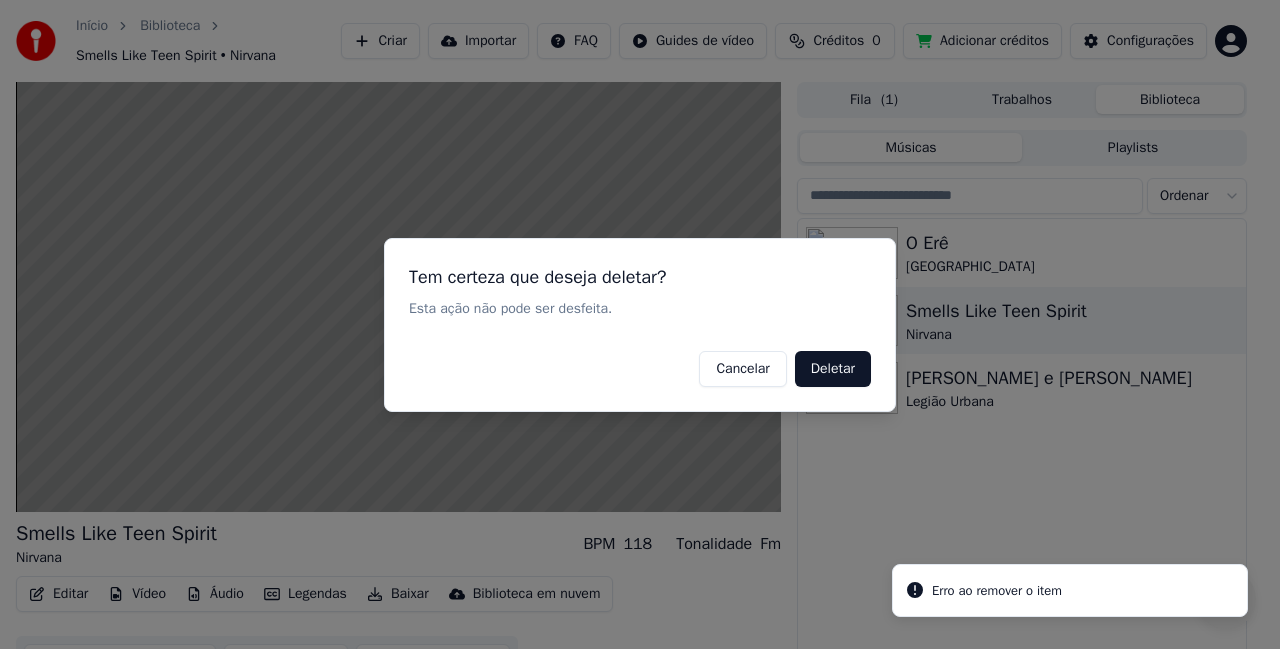click on "Deletar" at bounding box center [833, 368] 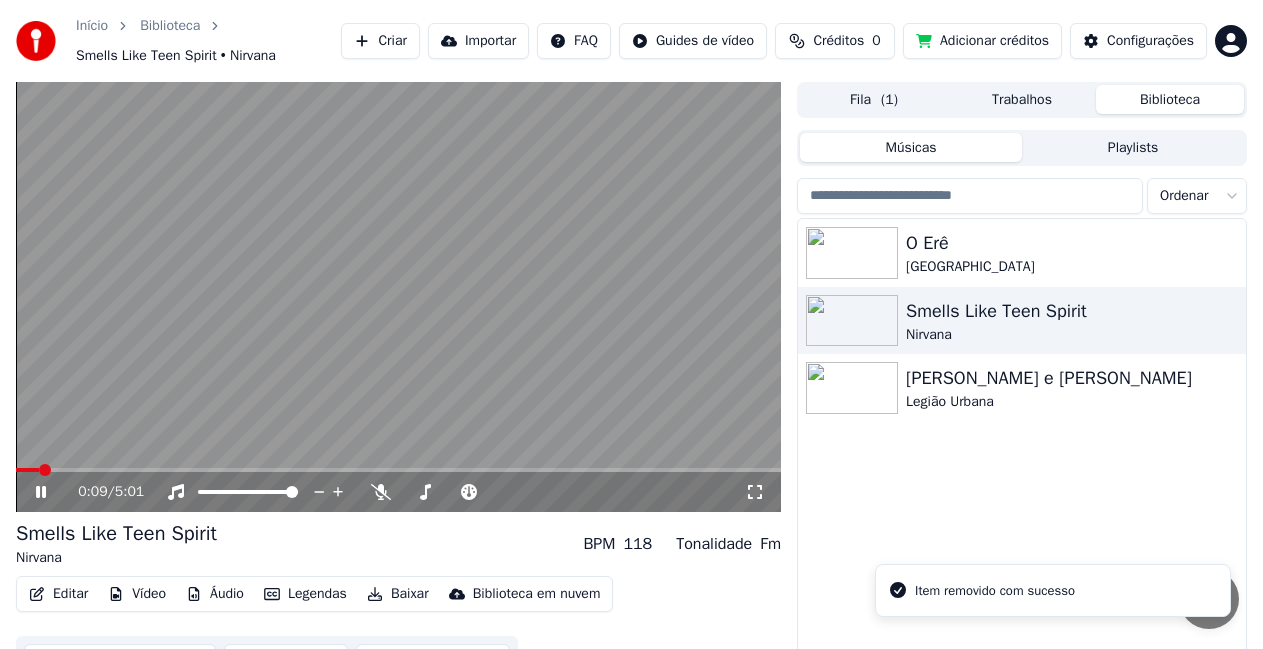click 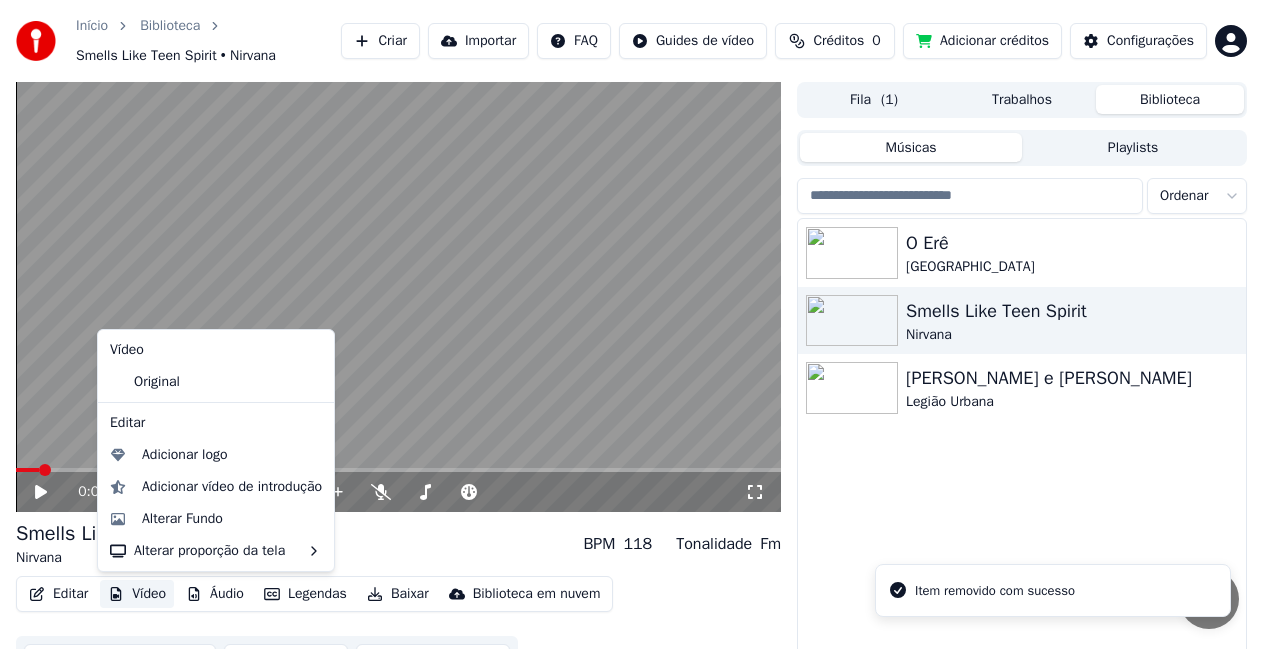 click on "Vídeo" at bounding box center (137, 594) 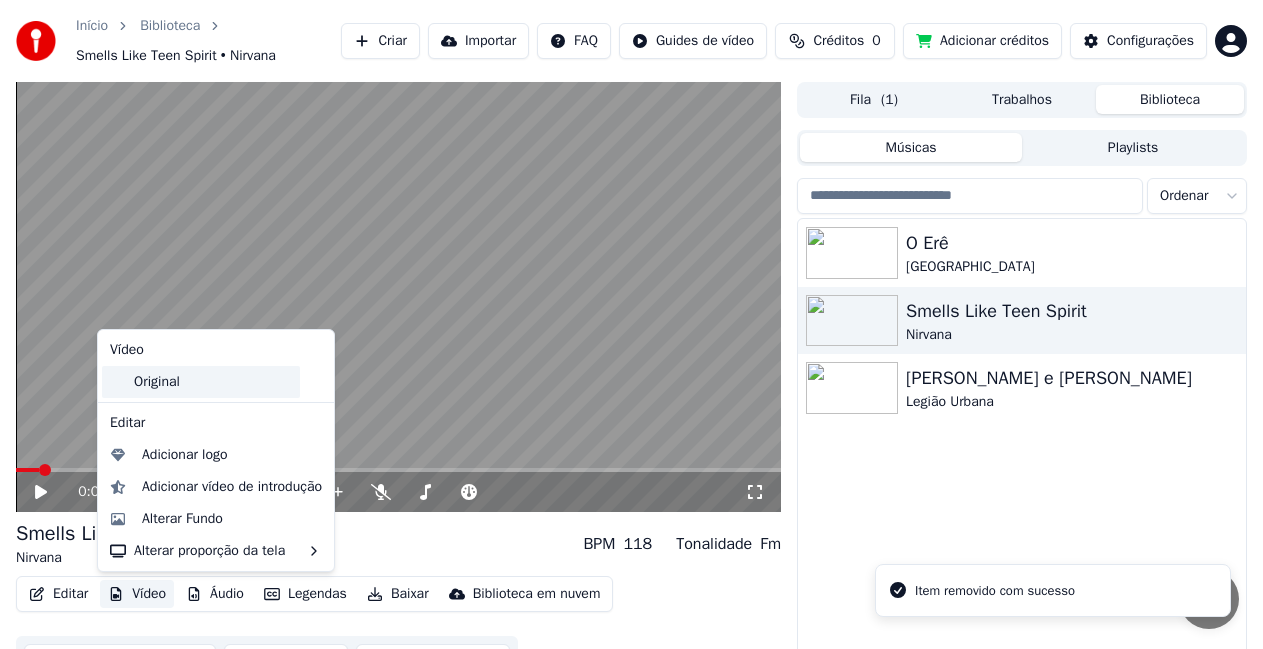 click on "Original" at bounding box center [201, 382] 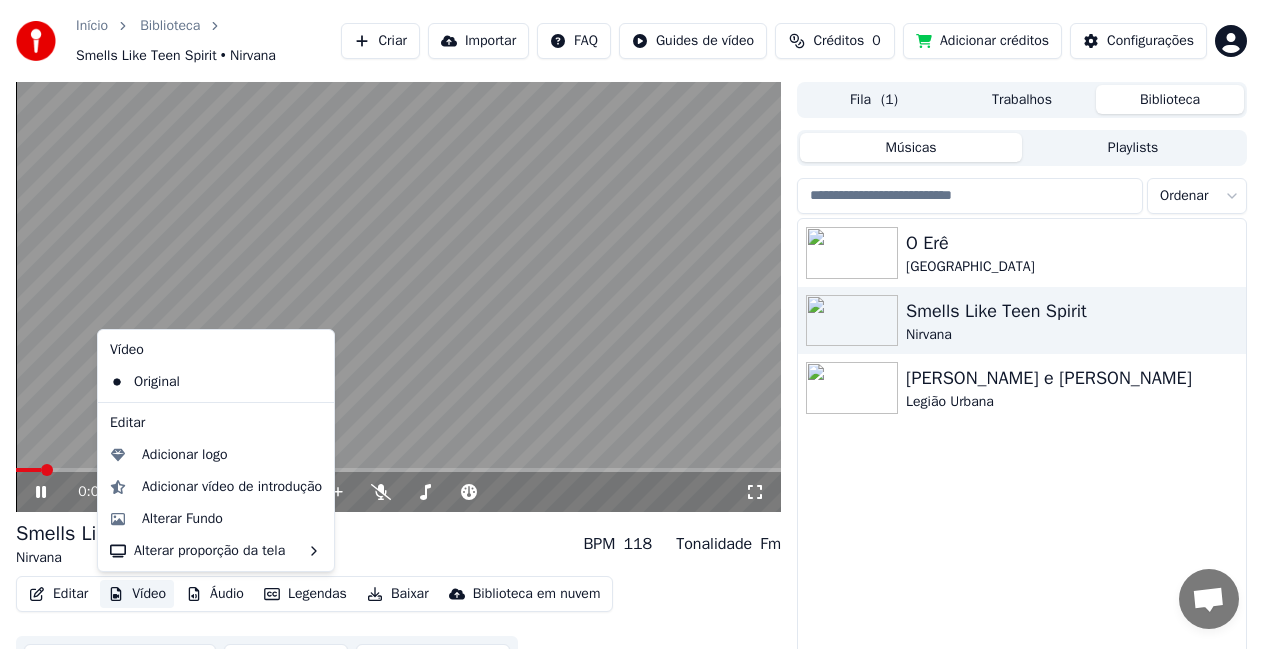 click on "Vídeo" at bounding box center (137, 594) 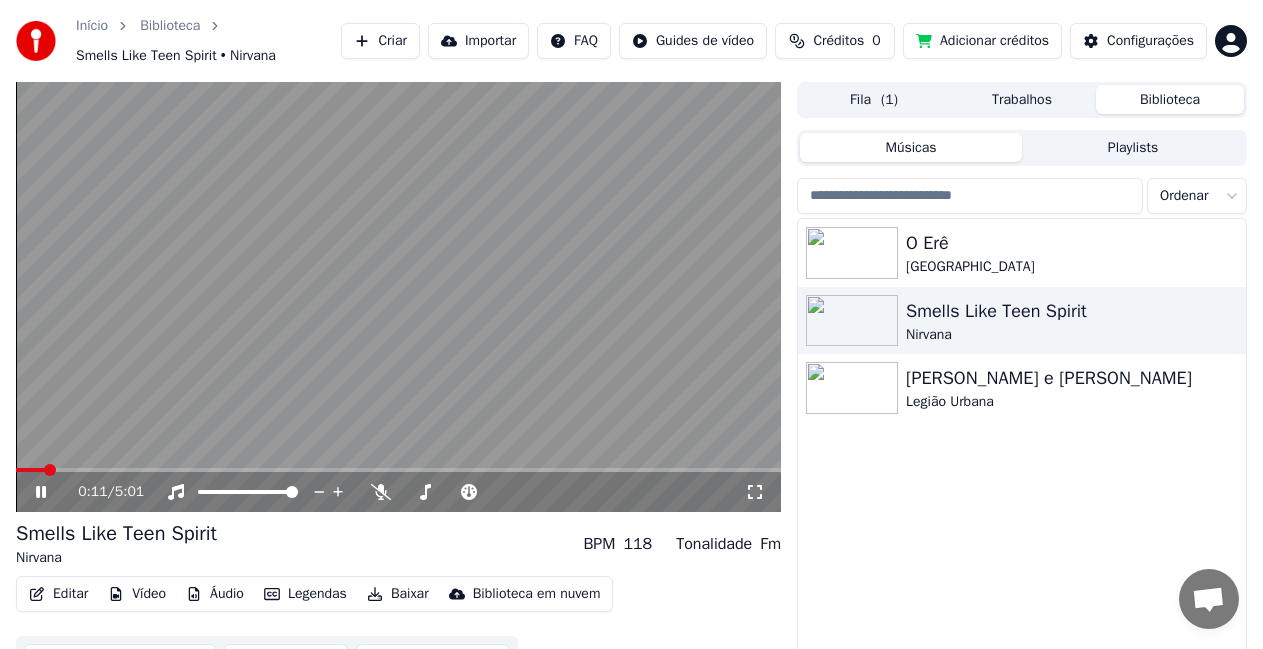 click 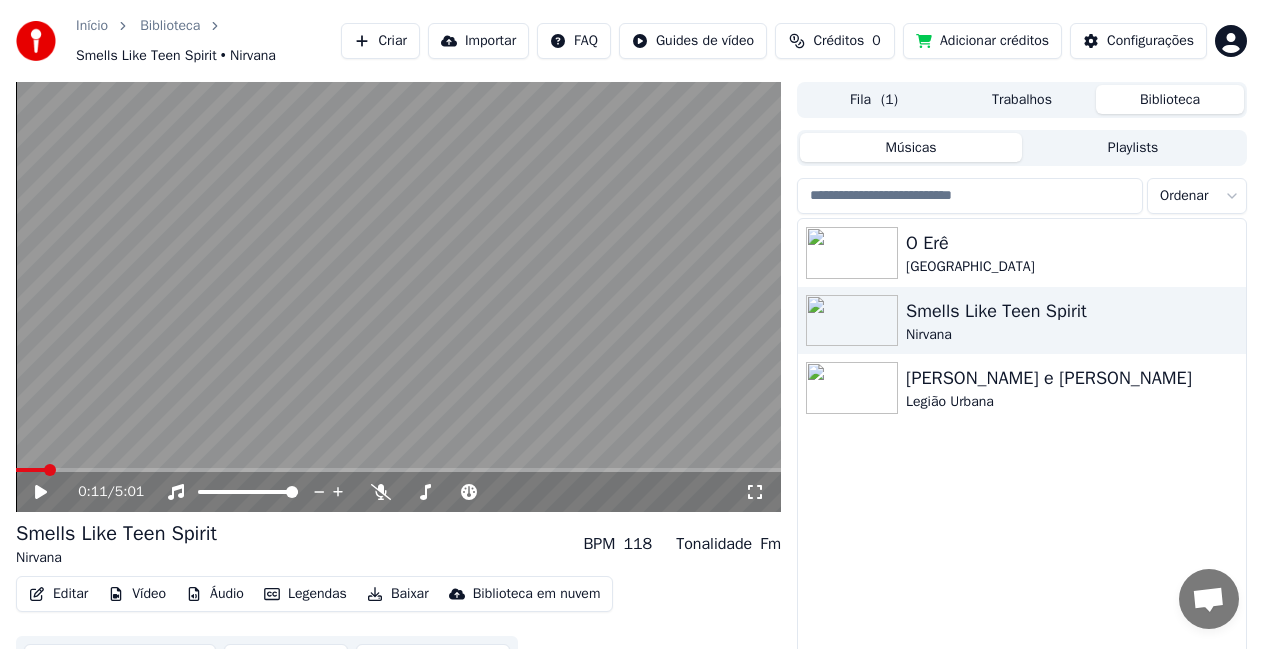 click on "Vídeo" at bounding box center [137, 594] 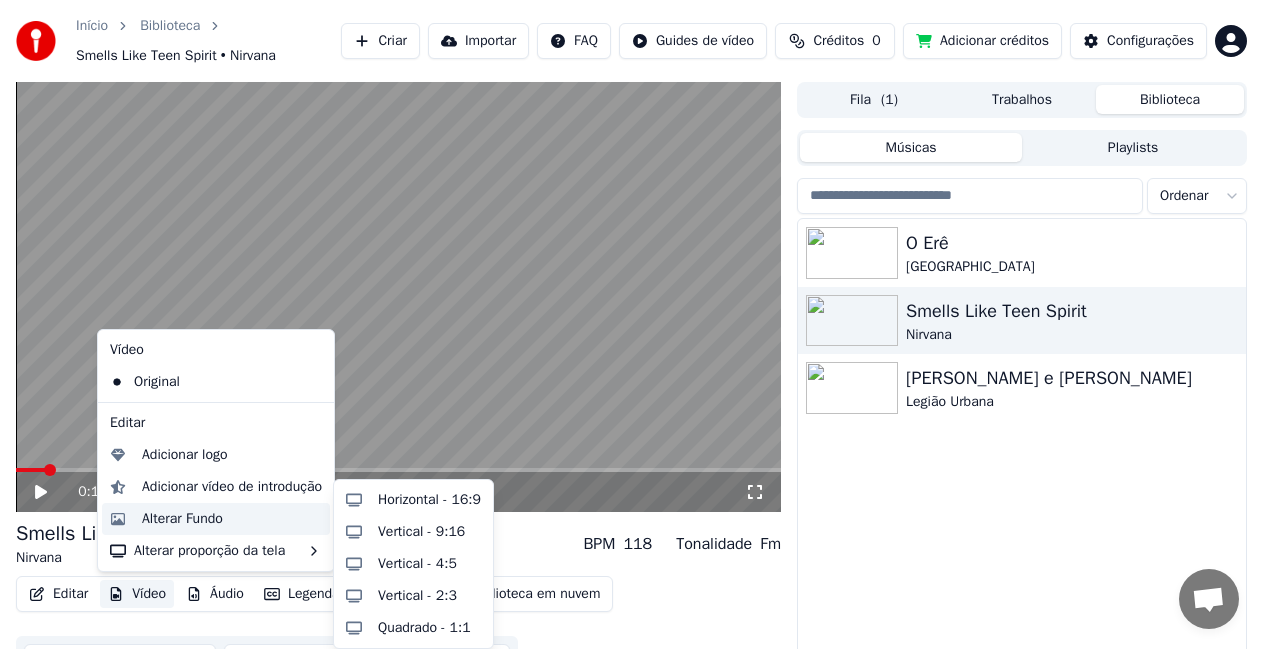 click on "Alterar Fundo" at bounding box center [182, 519] 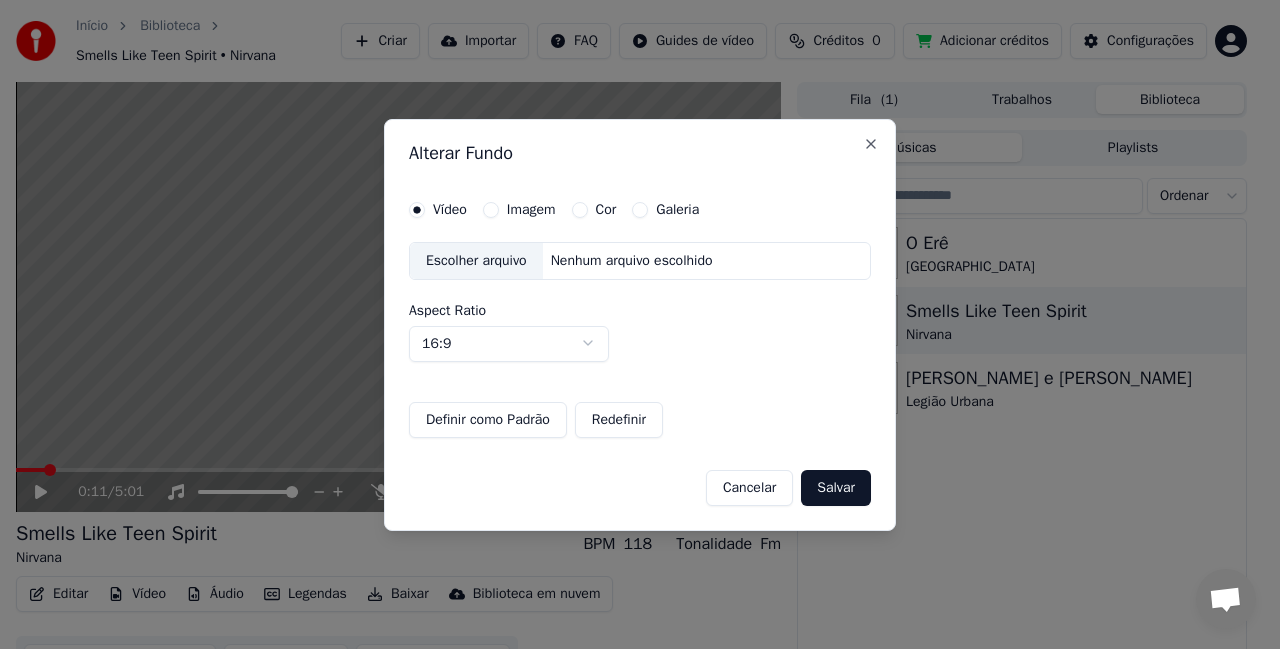 click on "Imagem" at bounding box center (491, 210) 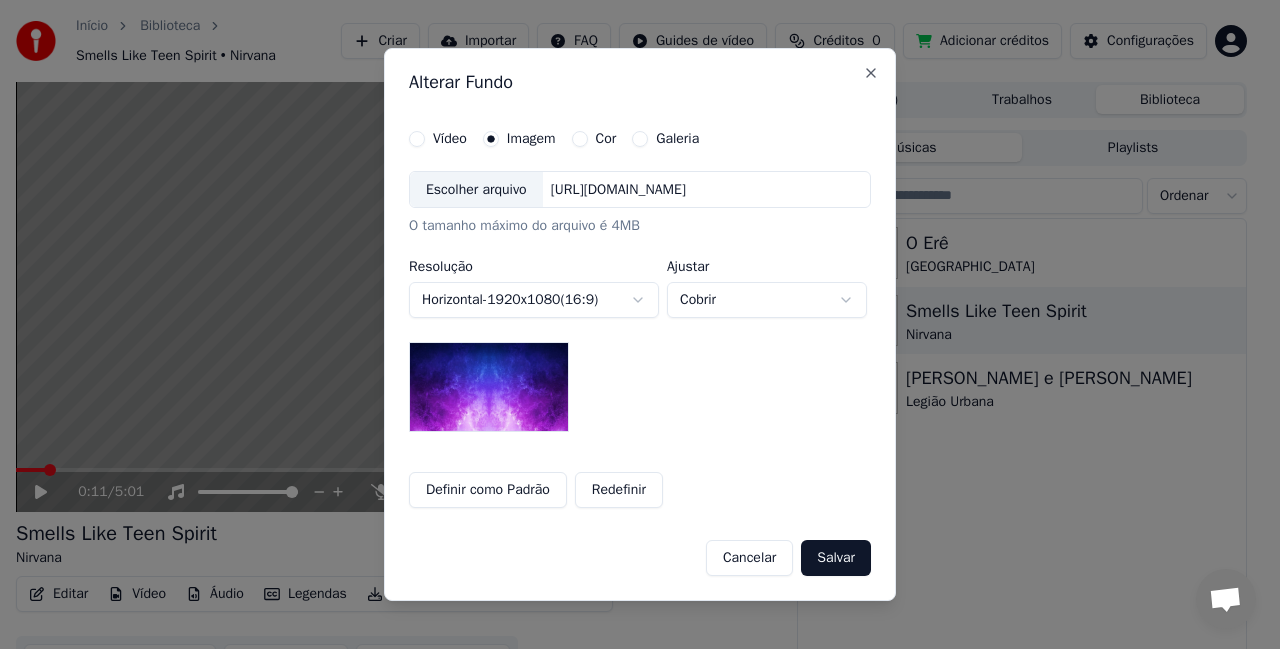 click on "Escolher arquivo" at bounding box center (476, 190) 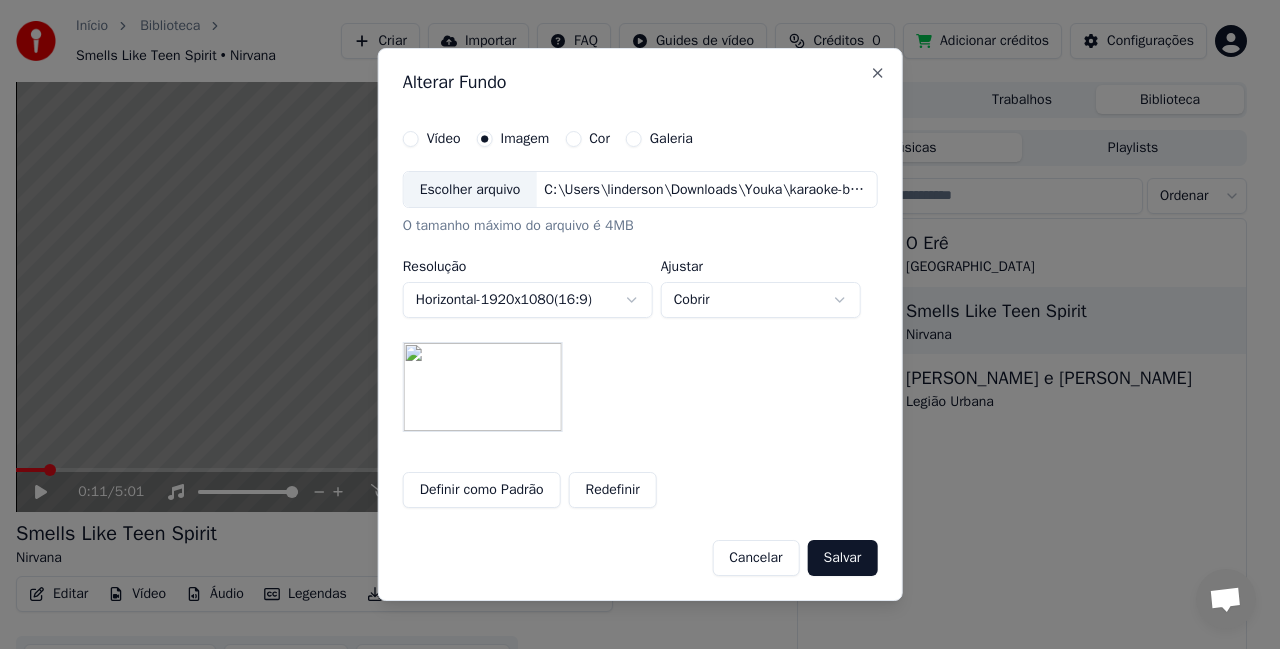 click on "Salvar" at bounding box center (843, 558) 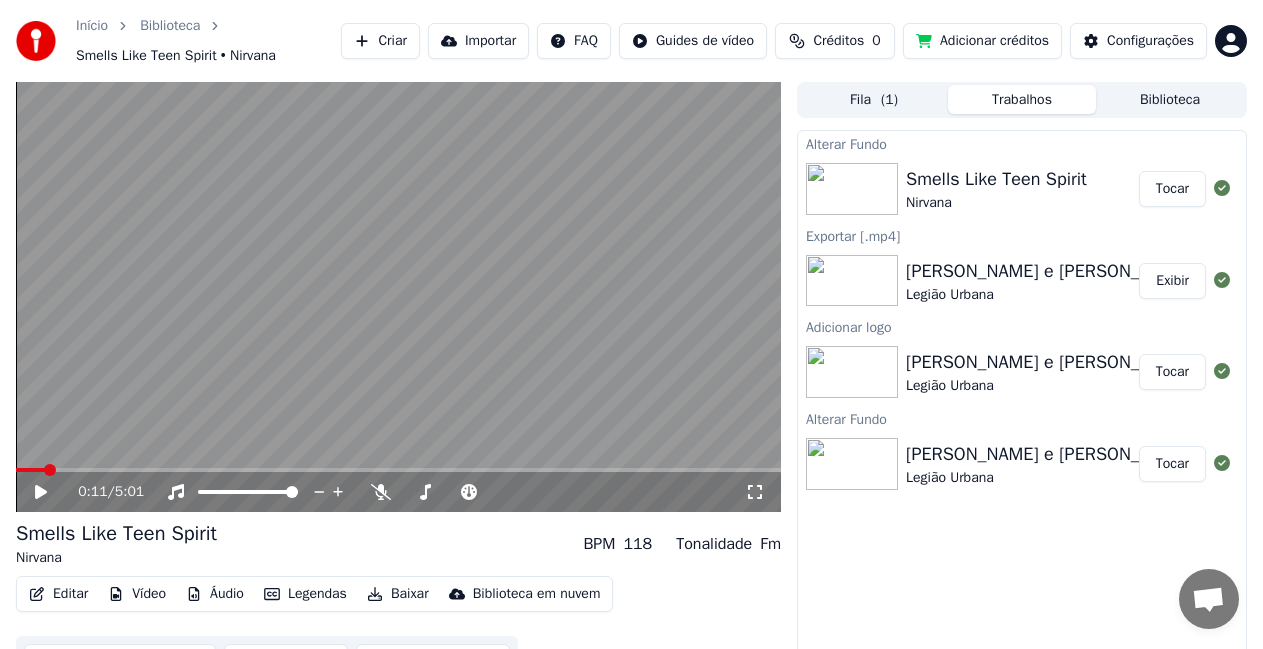 drag, startPoint x: 1192, startPoint y: 191, endPoint x: 1175, endPoint y: 193, distance: 17.117243 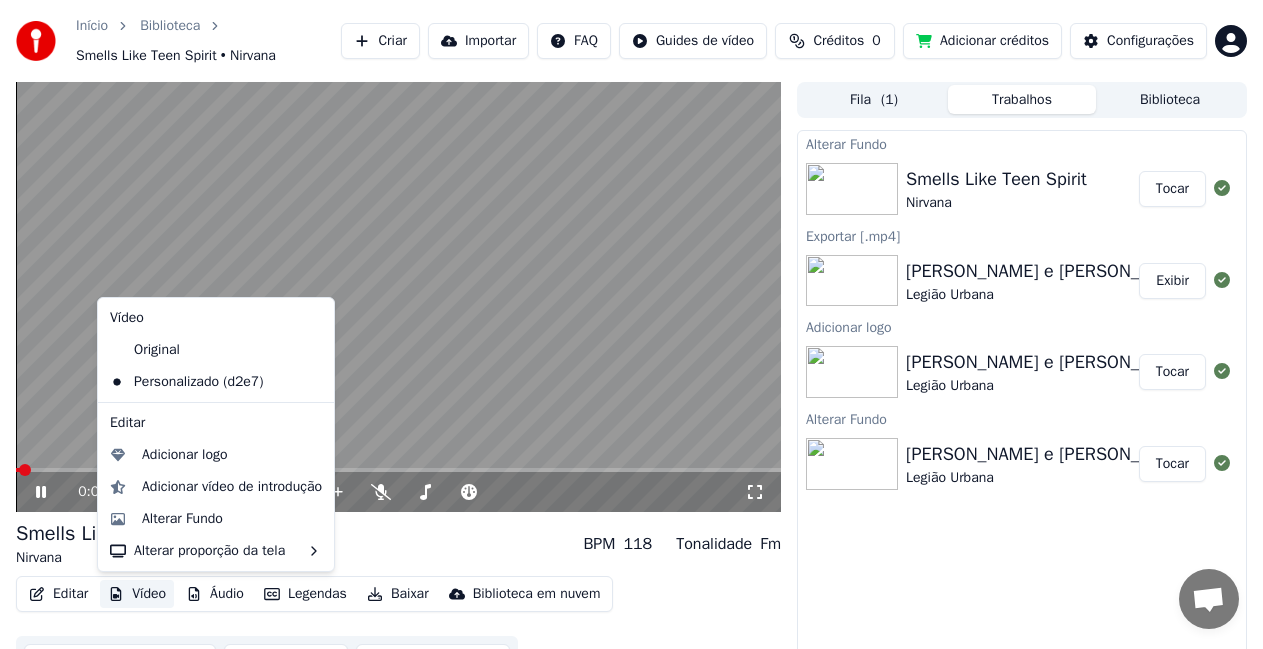 click on "Vídeo" at bounding box center [137, 594] 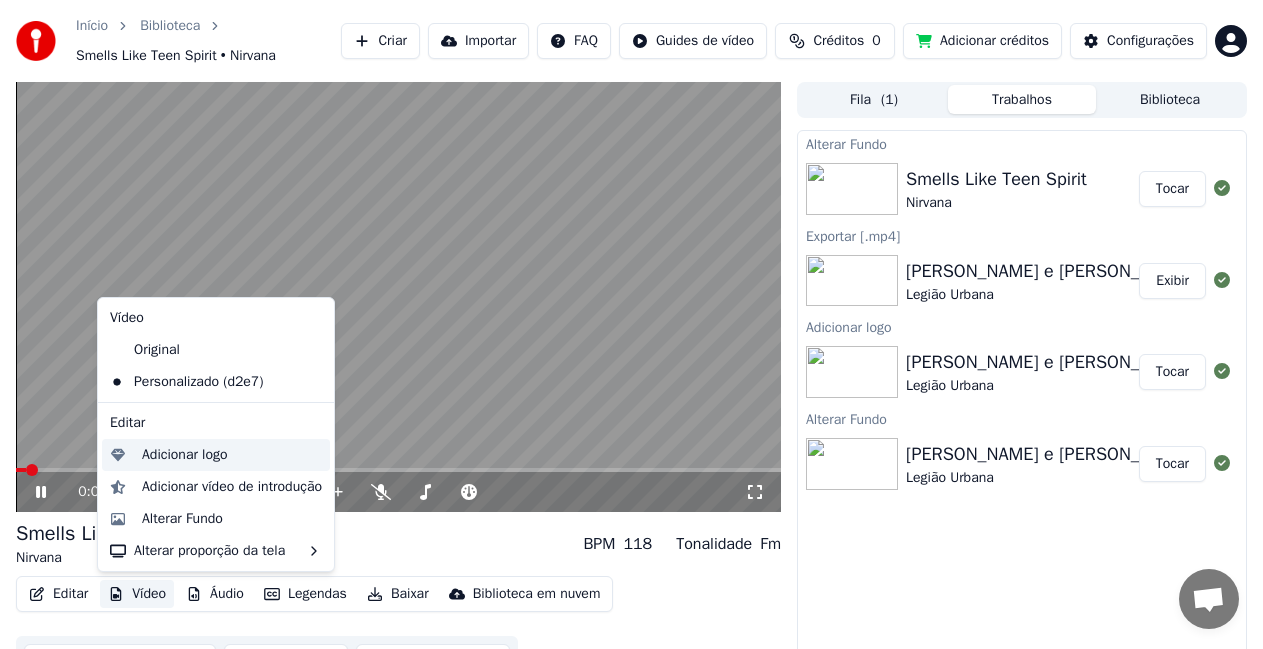 click on "Adicionar logo" at bounding box center (185, 455) 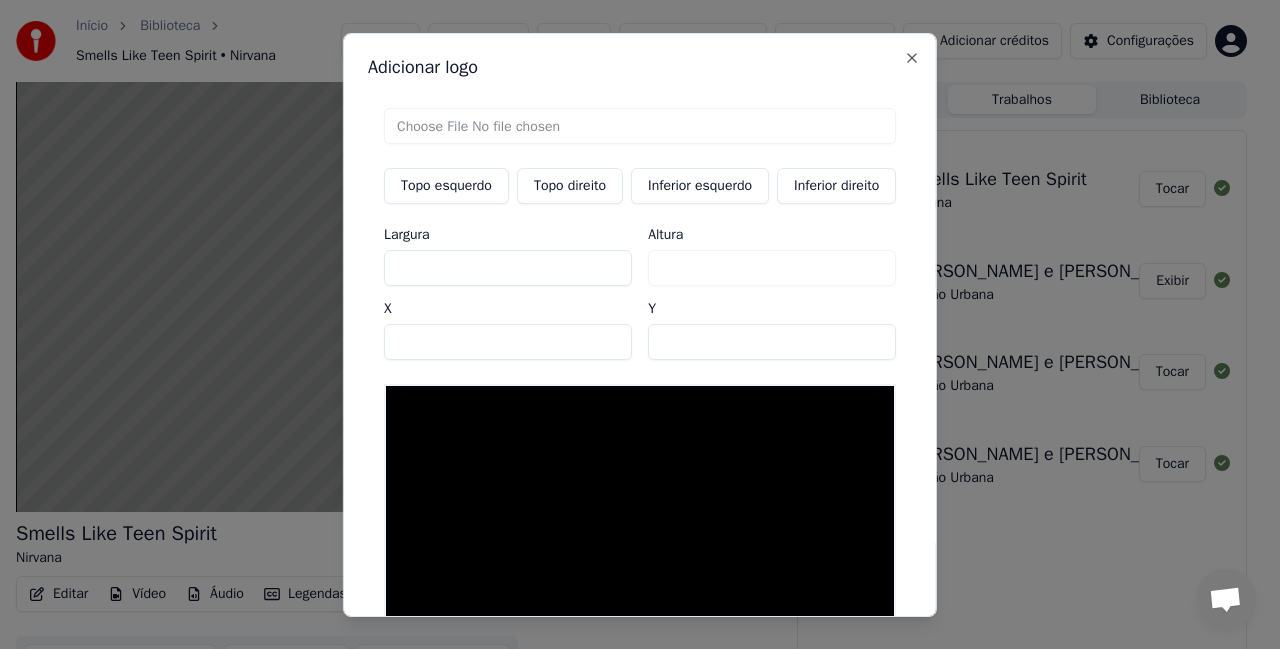 drag, startPoint x: 538, startPoint y: 181, endPoint x: 525, endPoint y: 166, distance: 19.849434 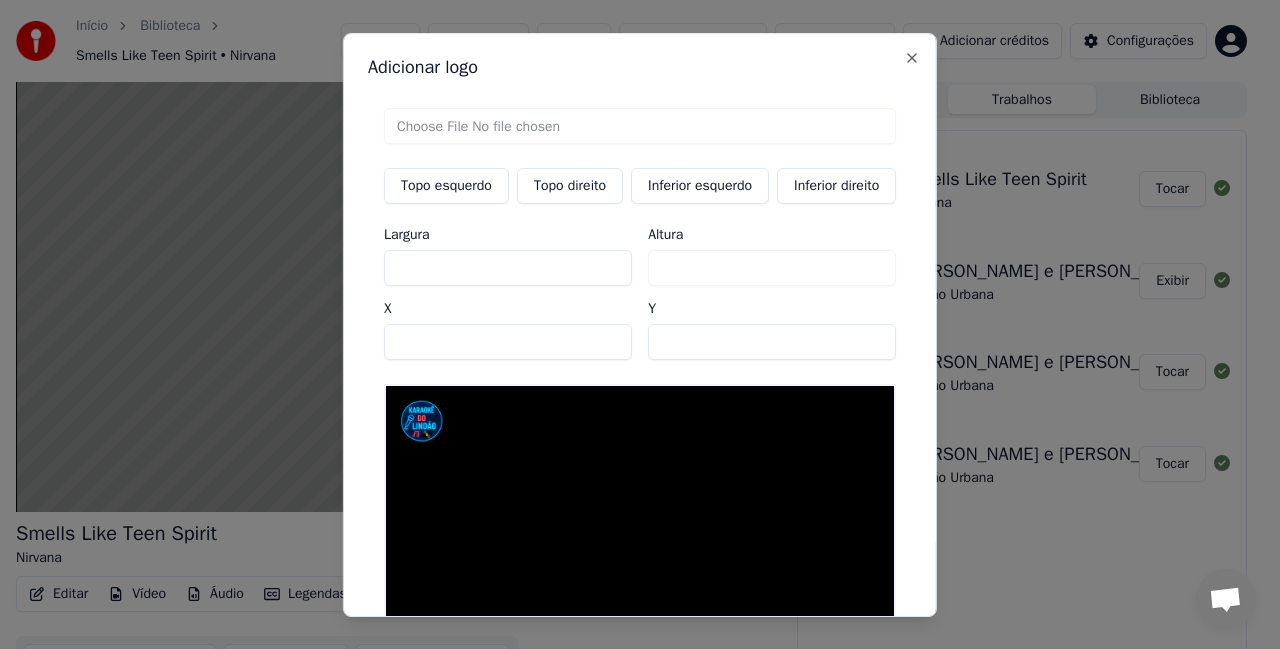 drag, startPoint x: 705, startPoint y: 344, endPoint x: 421, endPoint y: 336, distance: 284.11264 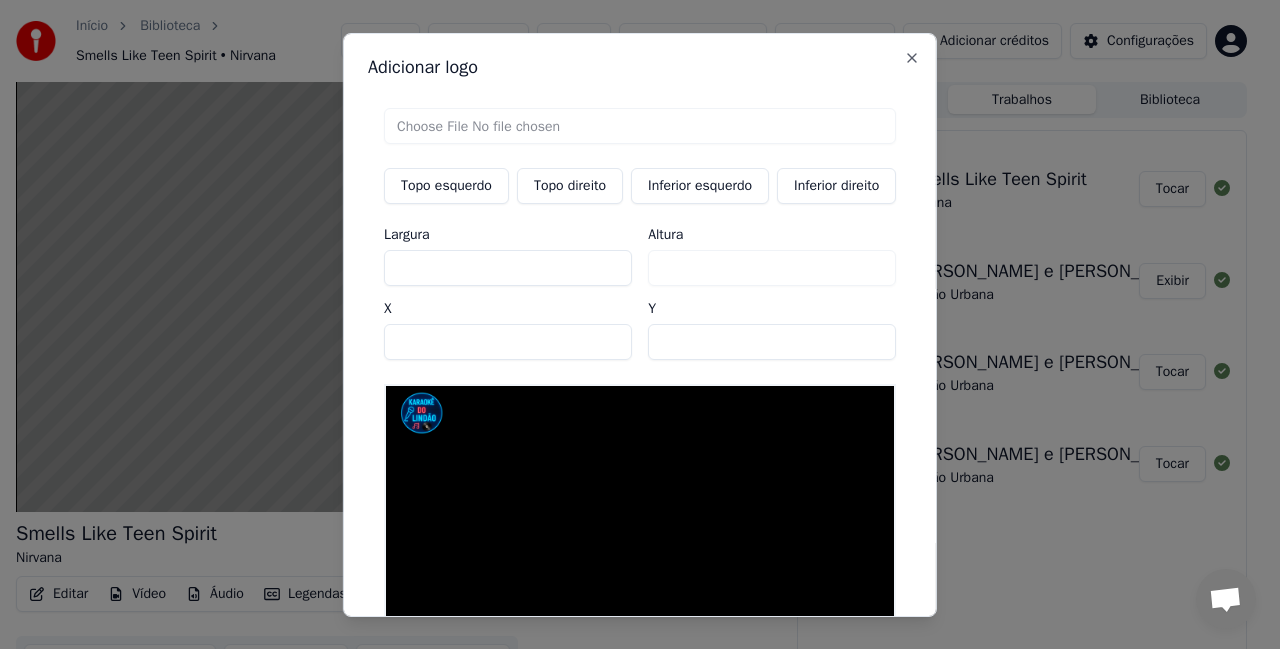 type on "**" 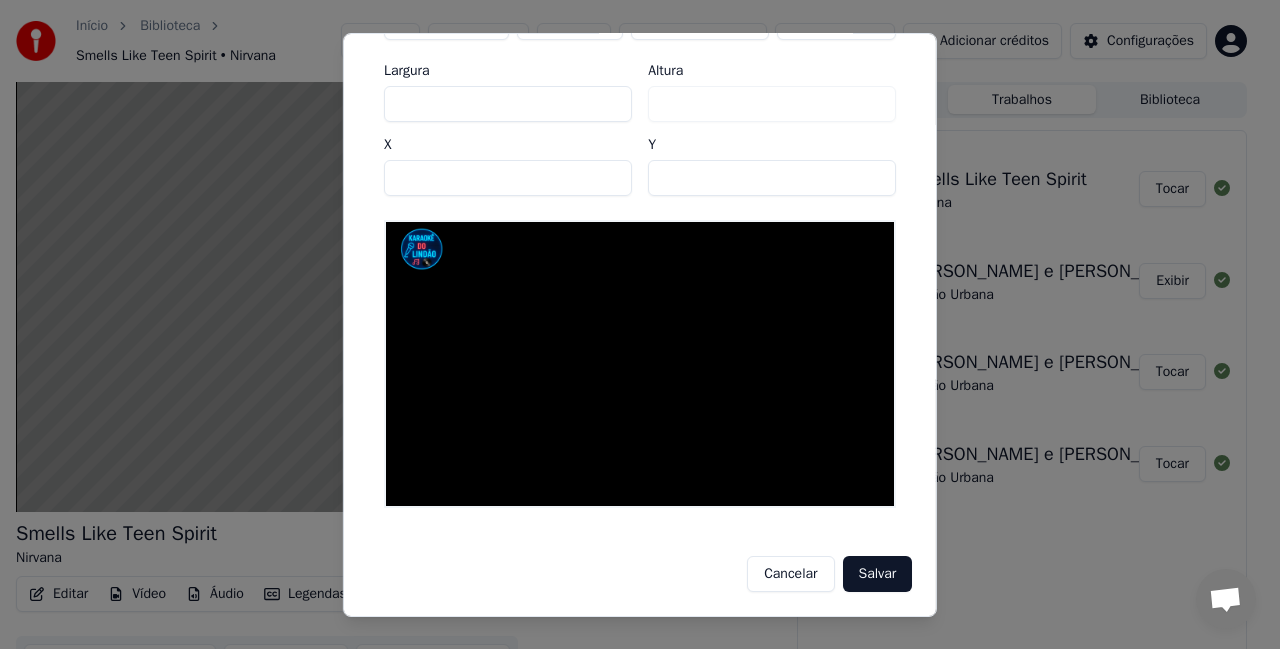 scroll, scrollTop: 171, scrollLeft: 0, axis: vertical 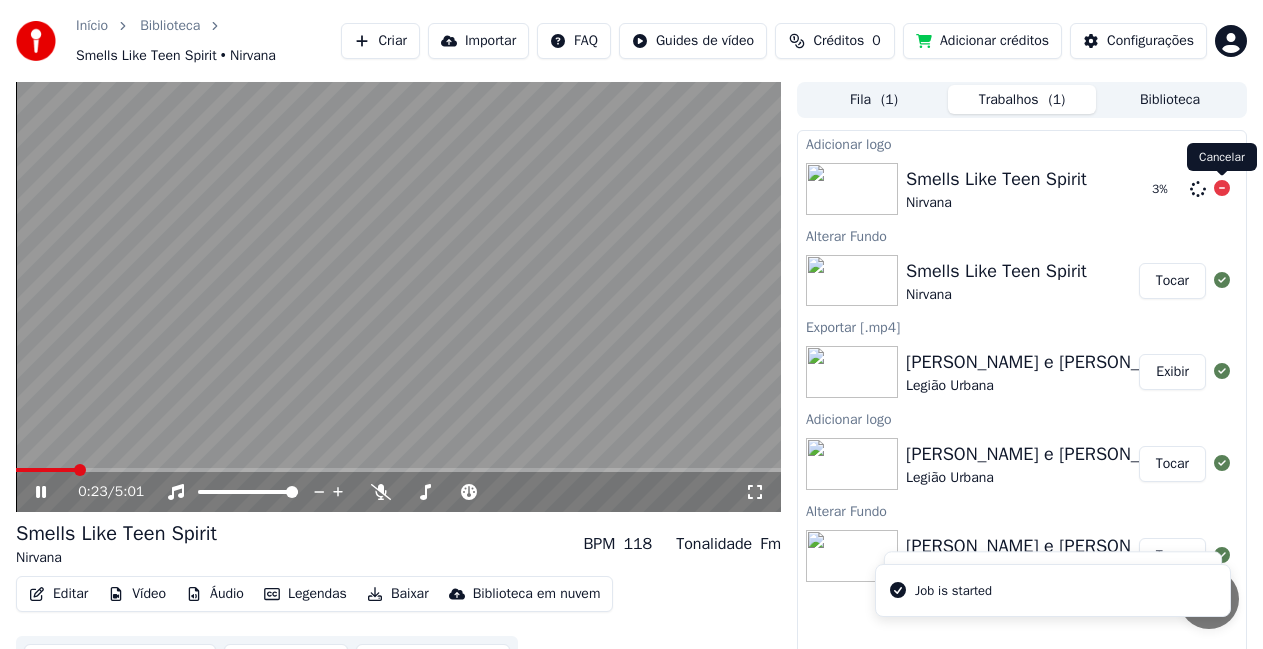 click 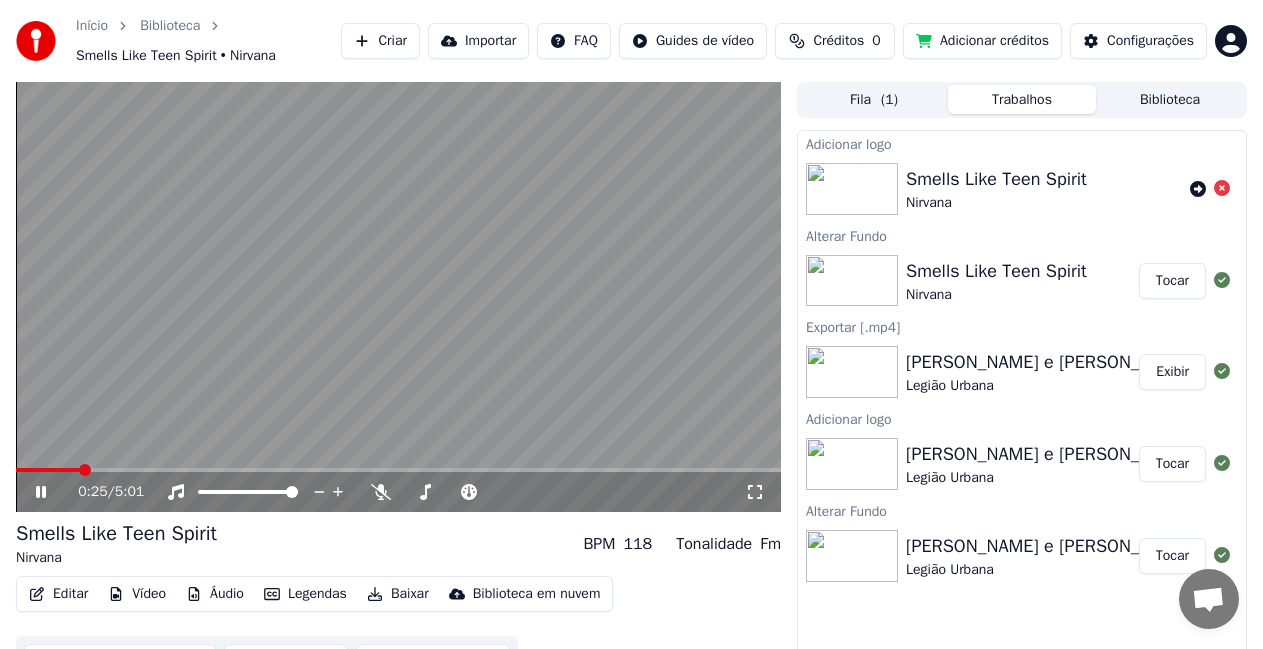 click on "Vídeo" at bounding box center (137, 594) 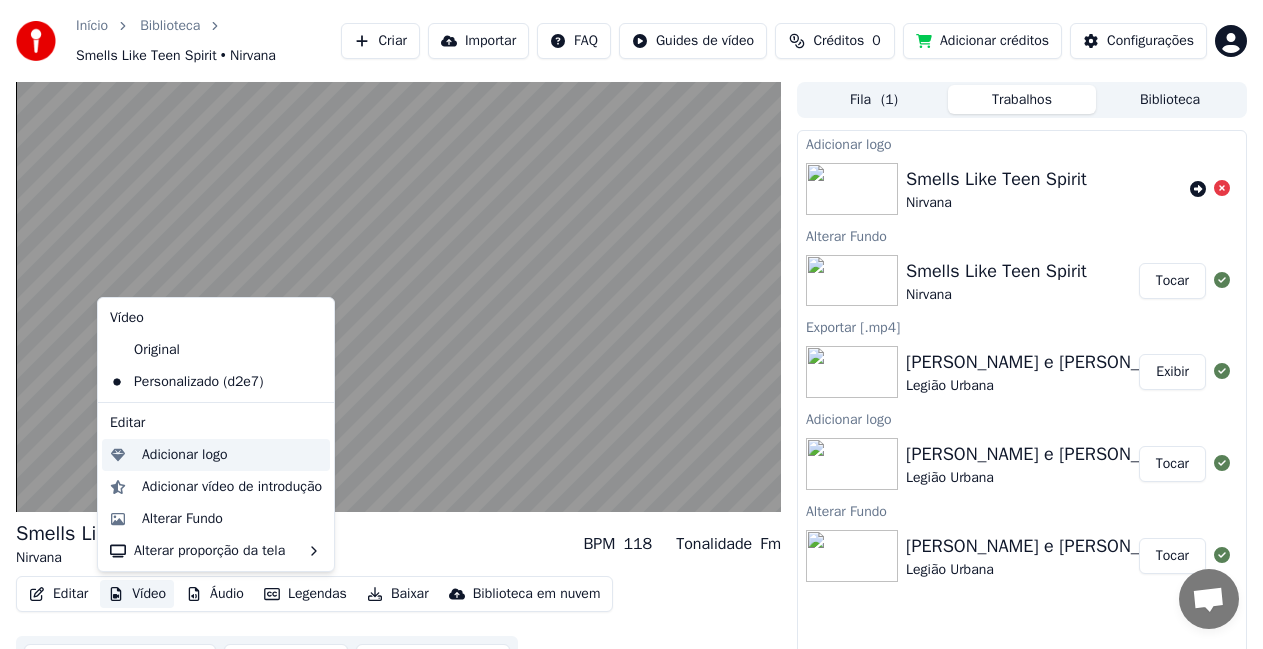 click on "Adicionar logo" at bounding box center (185, 455) 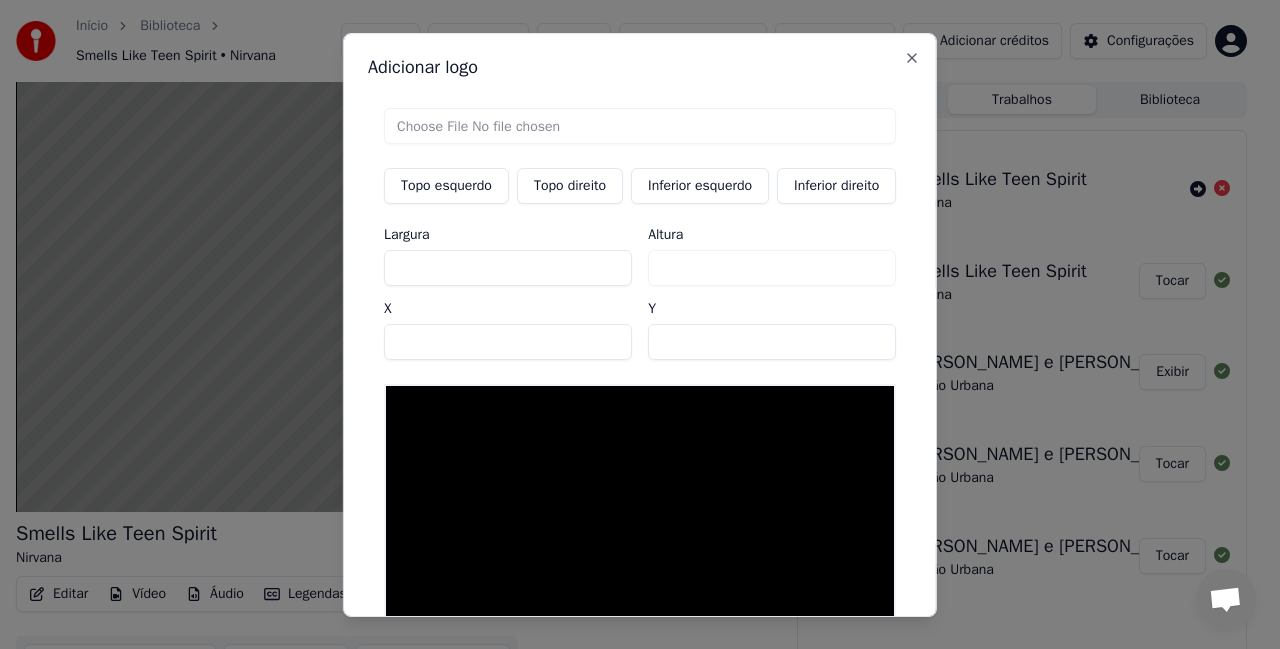 click on "Topo direito" at bounding box center (570, 185) 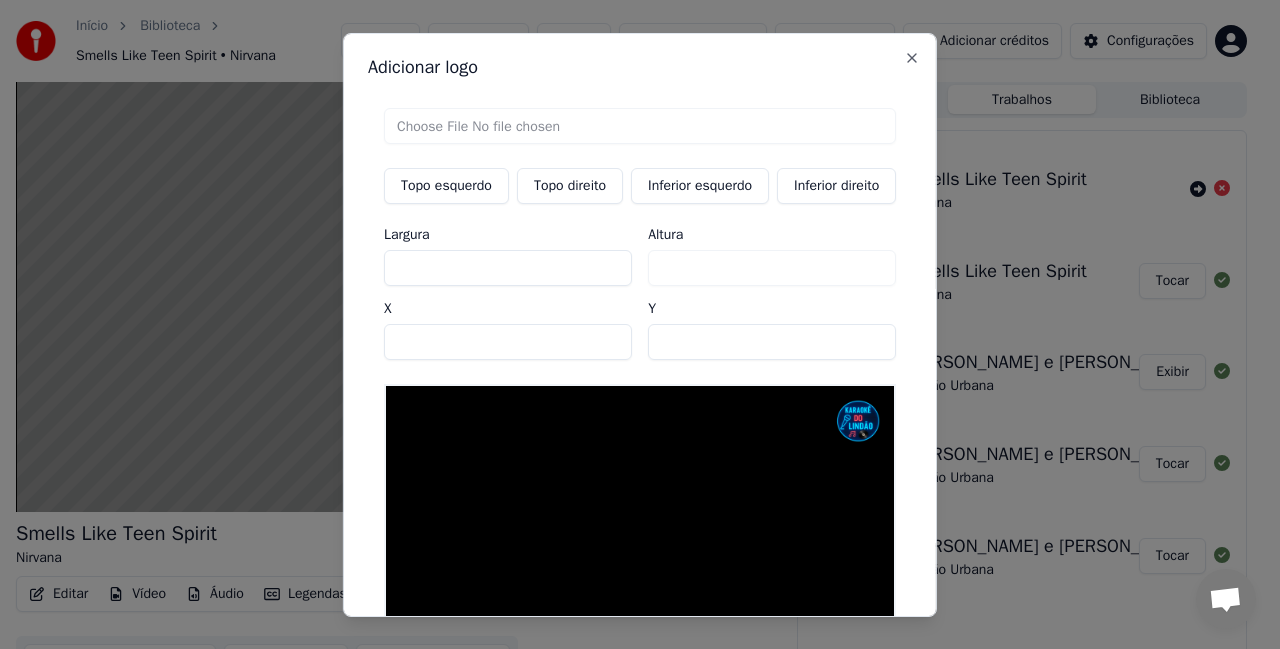 drag, startPoint x: 745, startPoint y: 346, endPoint x: 304, endPoint y: 355, distance: 441.09183 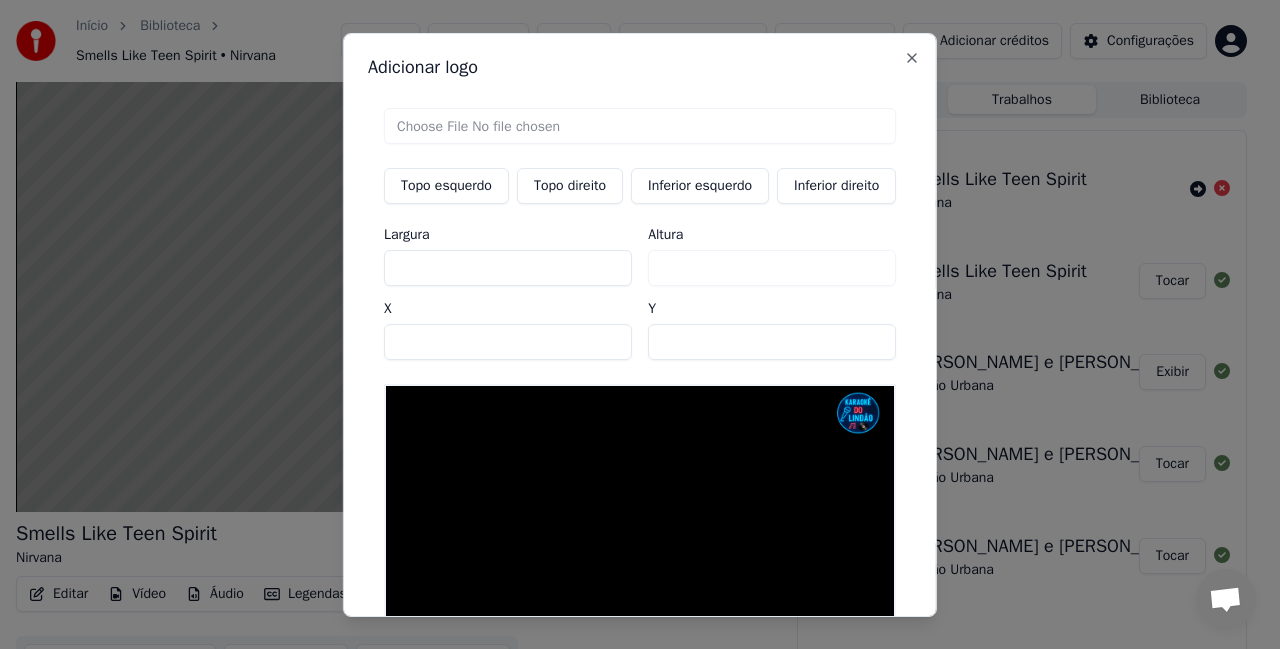 type on "**" 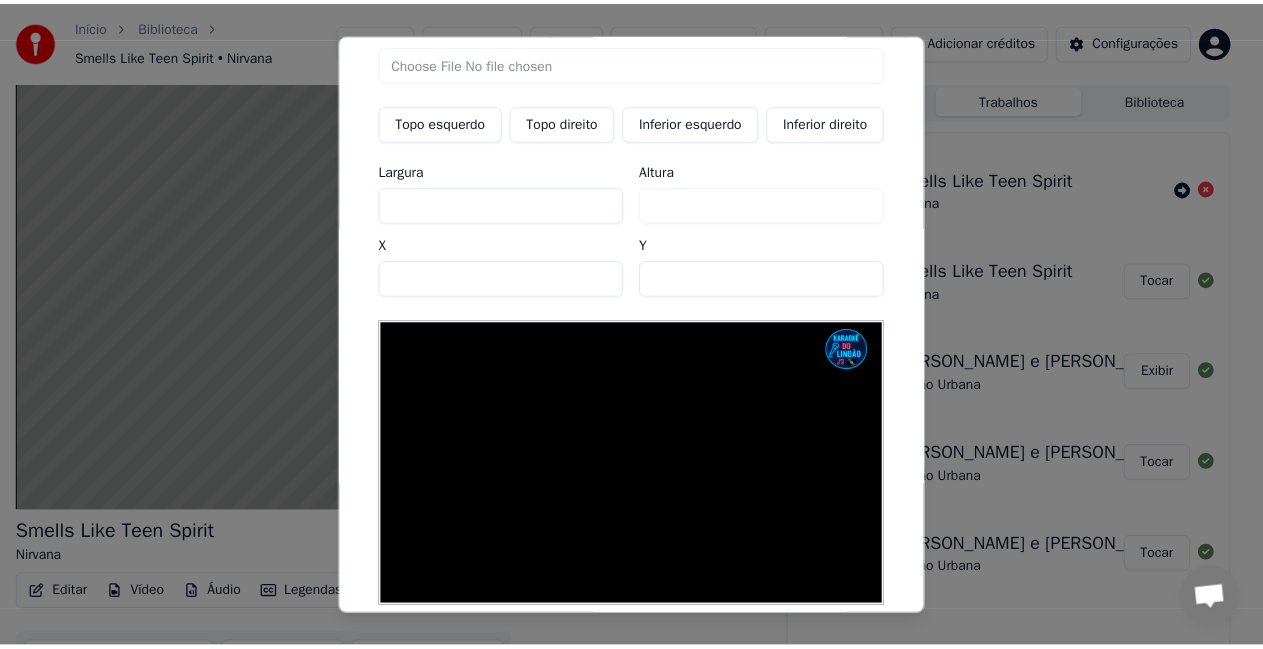 scroll, scrollTop: 171, scrollLeft: 0, axis: vertical 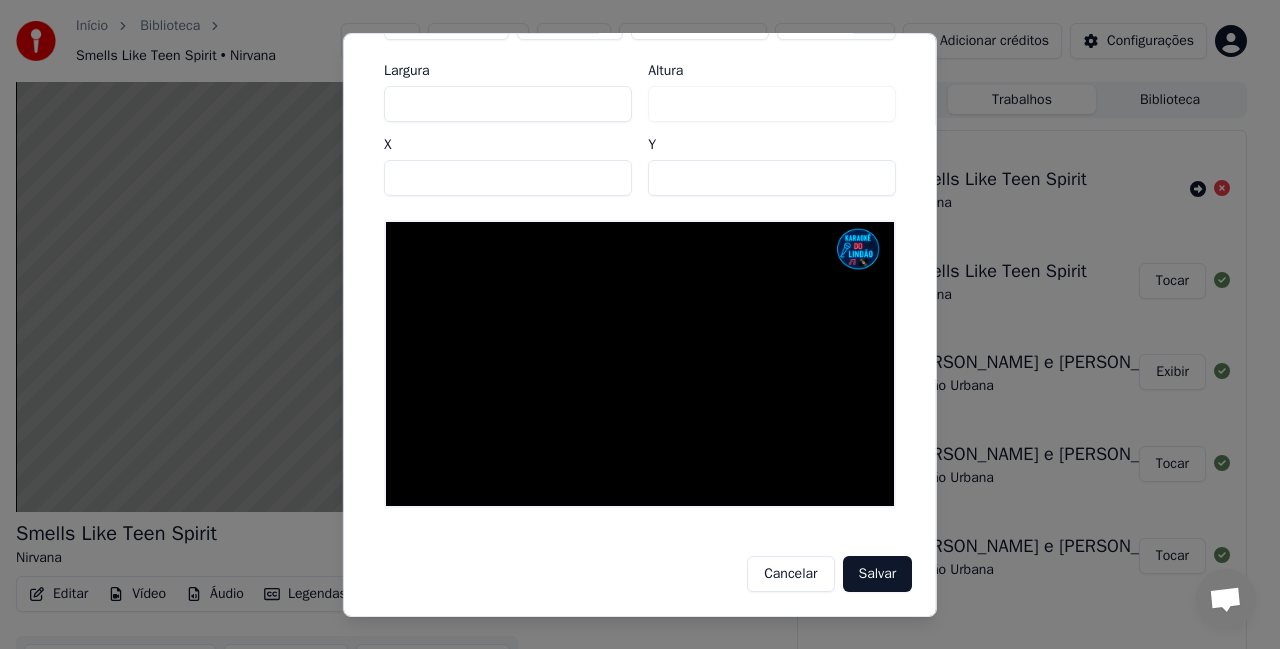 click on "Salvar" at bounding box center (877, 574) 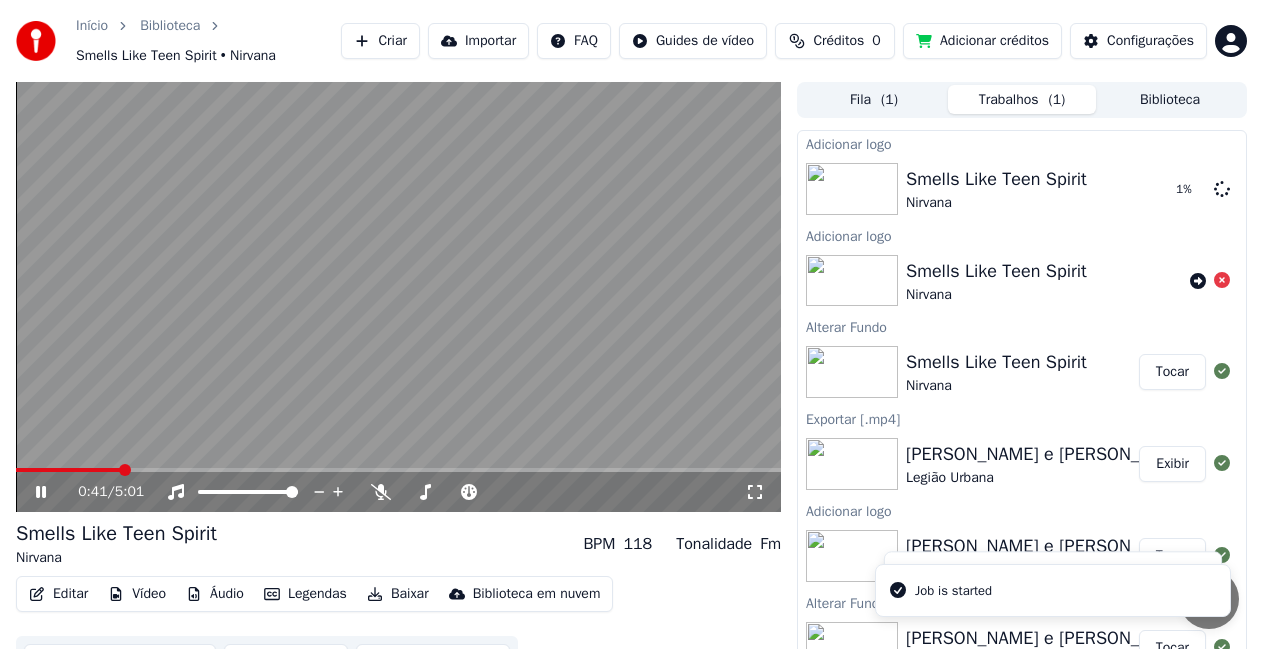 click 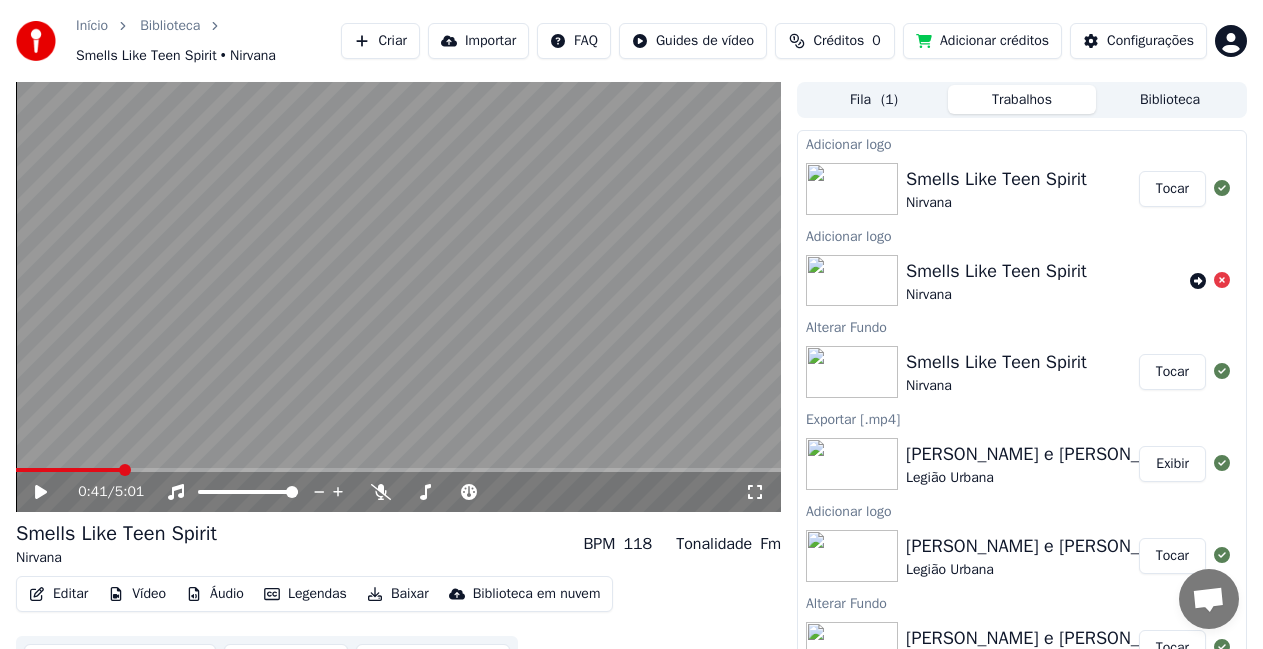 click on "Tocar" at bounding box center [1172, 189] 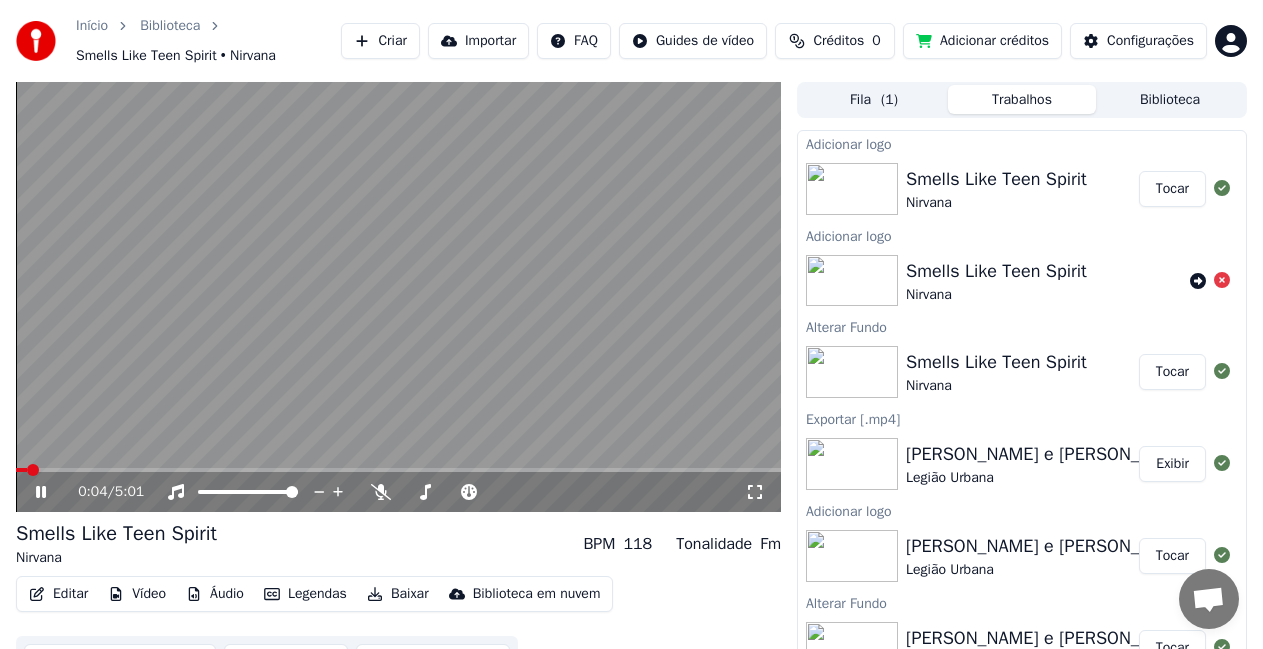 scroll, scrollTop: 39, scrollLeft: 0, axis: vertical 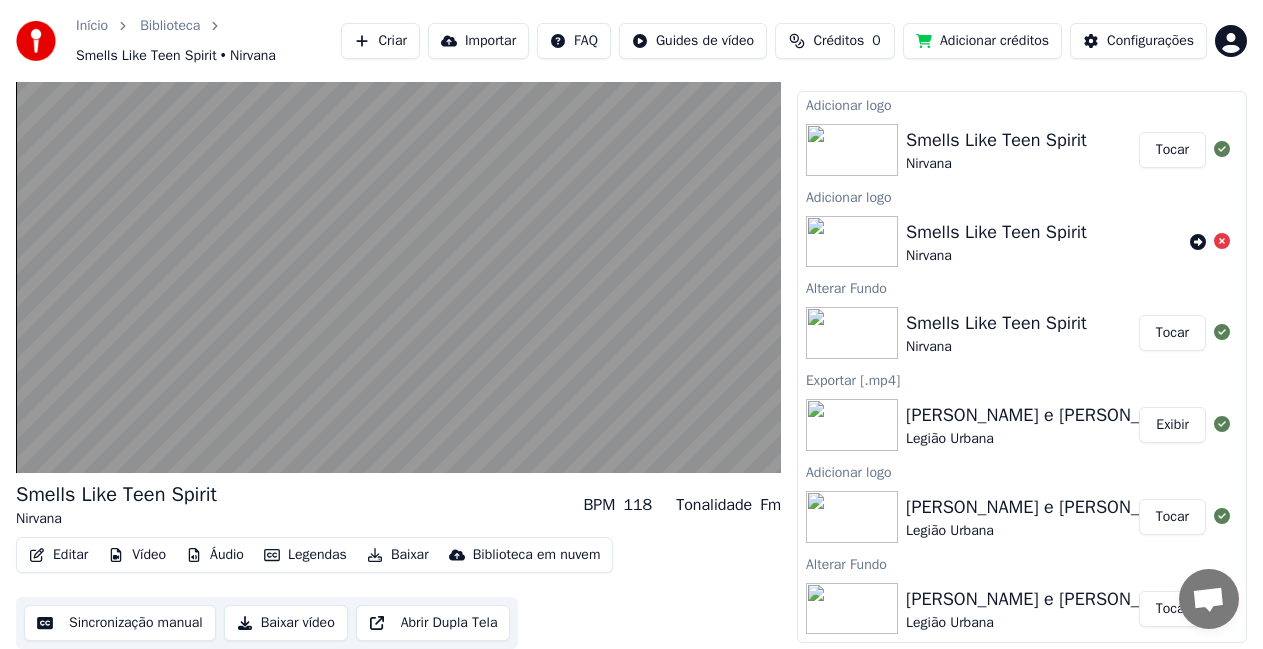 click on "Baixar vídeo" at bounding box center (286, 623) 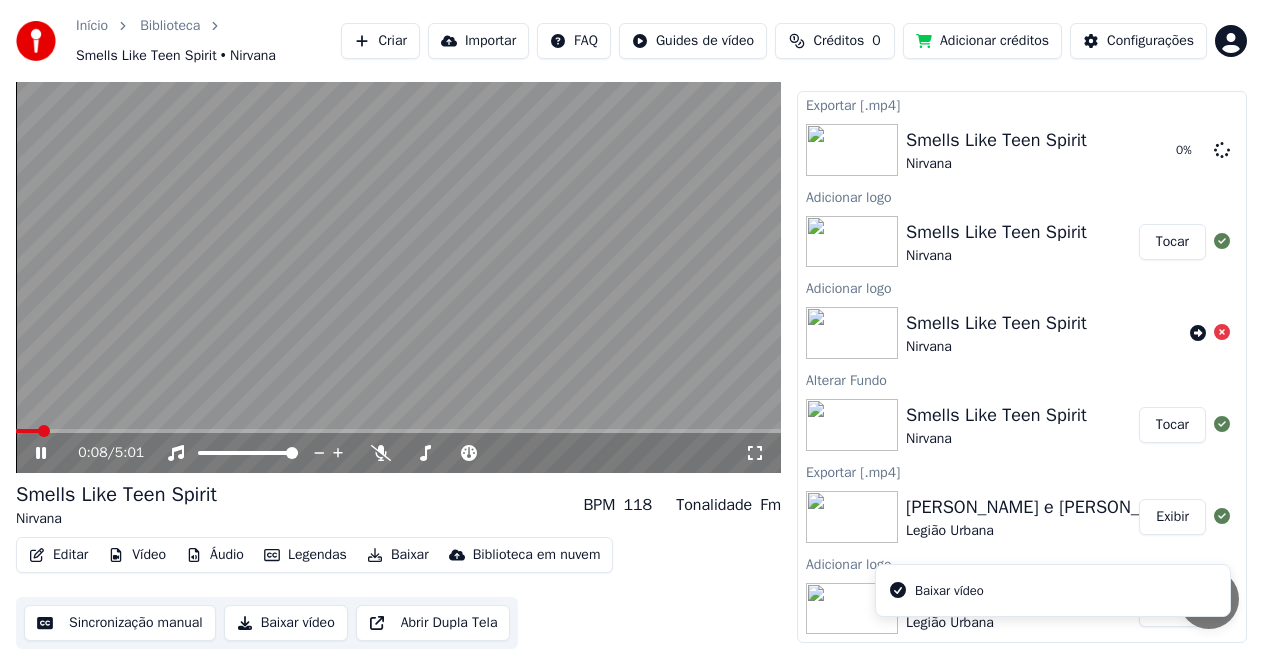click 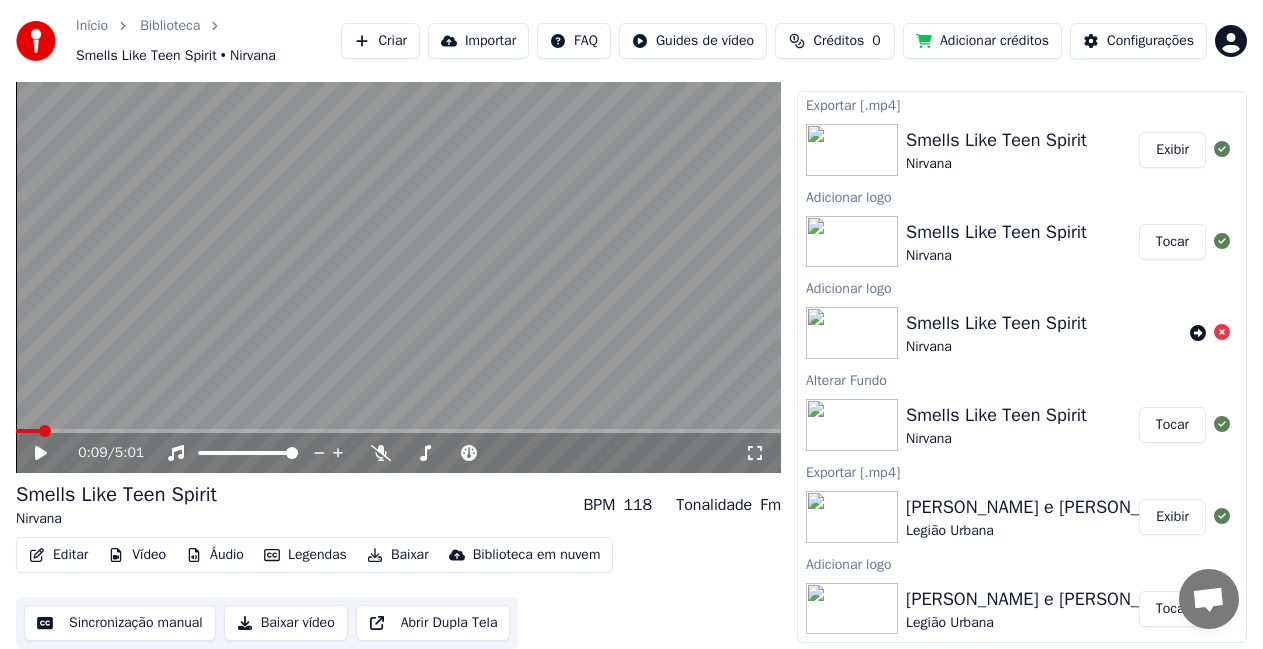 click on "Exibir" at bounding box center (1172, 150) 